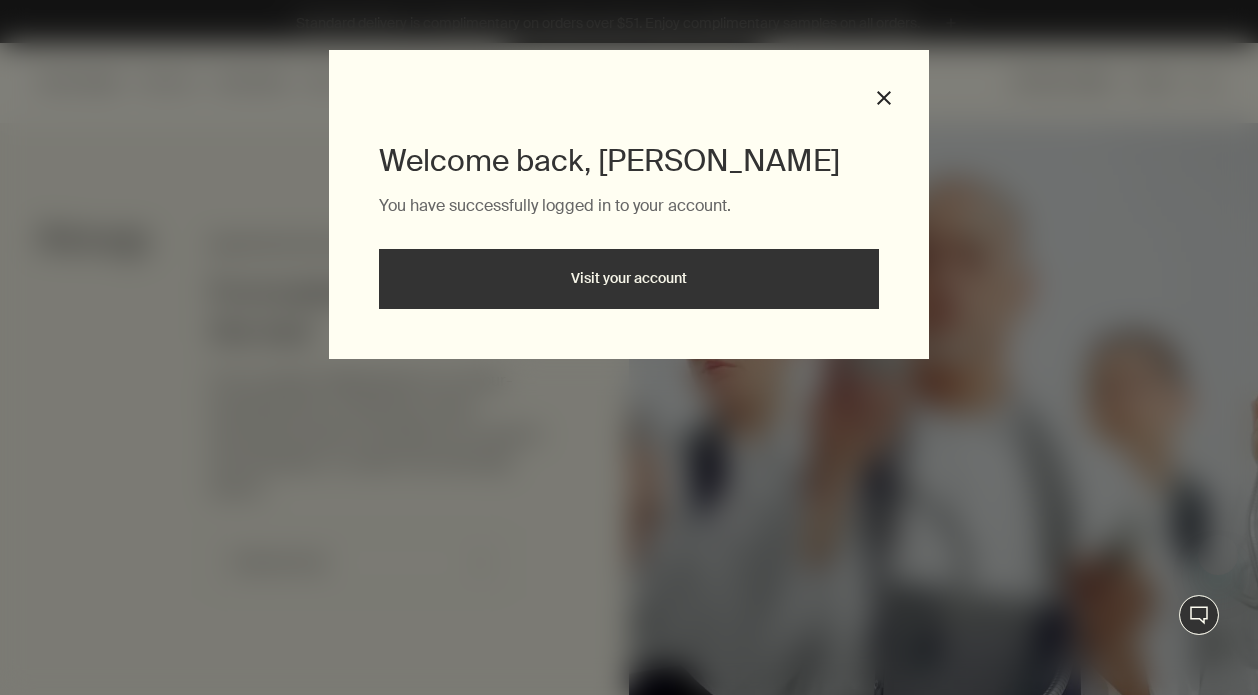scroll, scrollTop: 0, scrollLeft: 0, axis: both 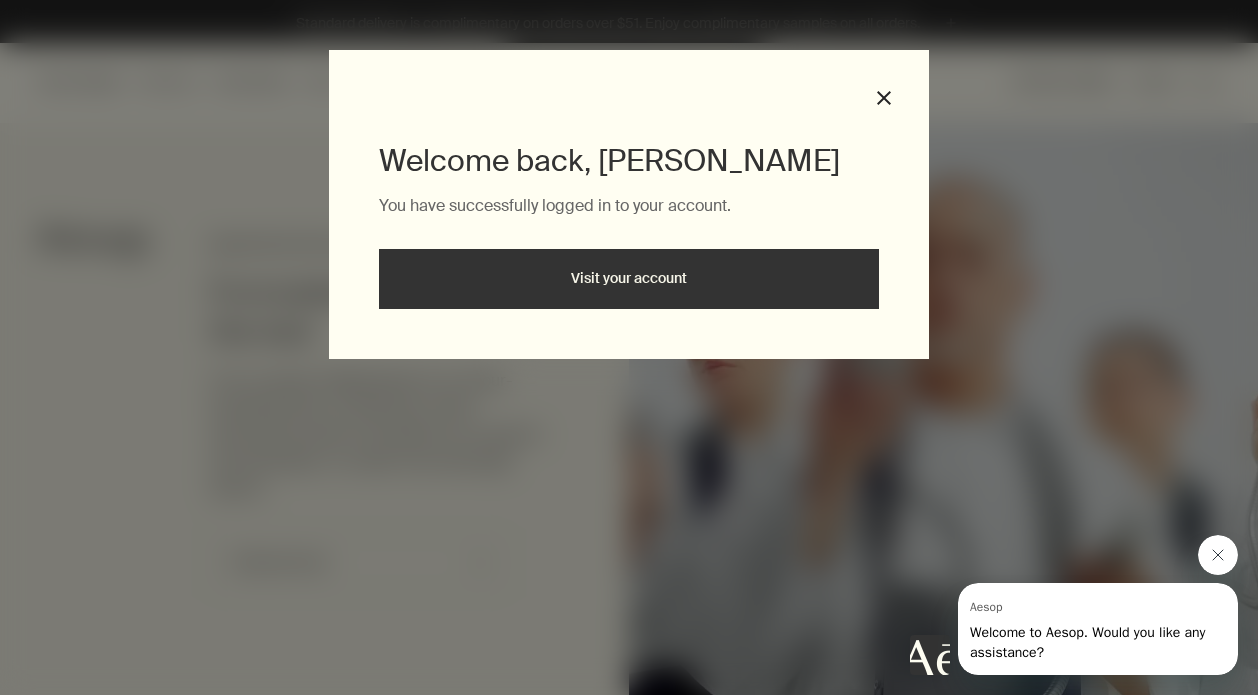 click 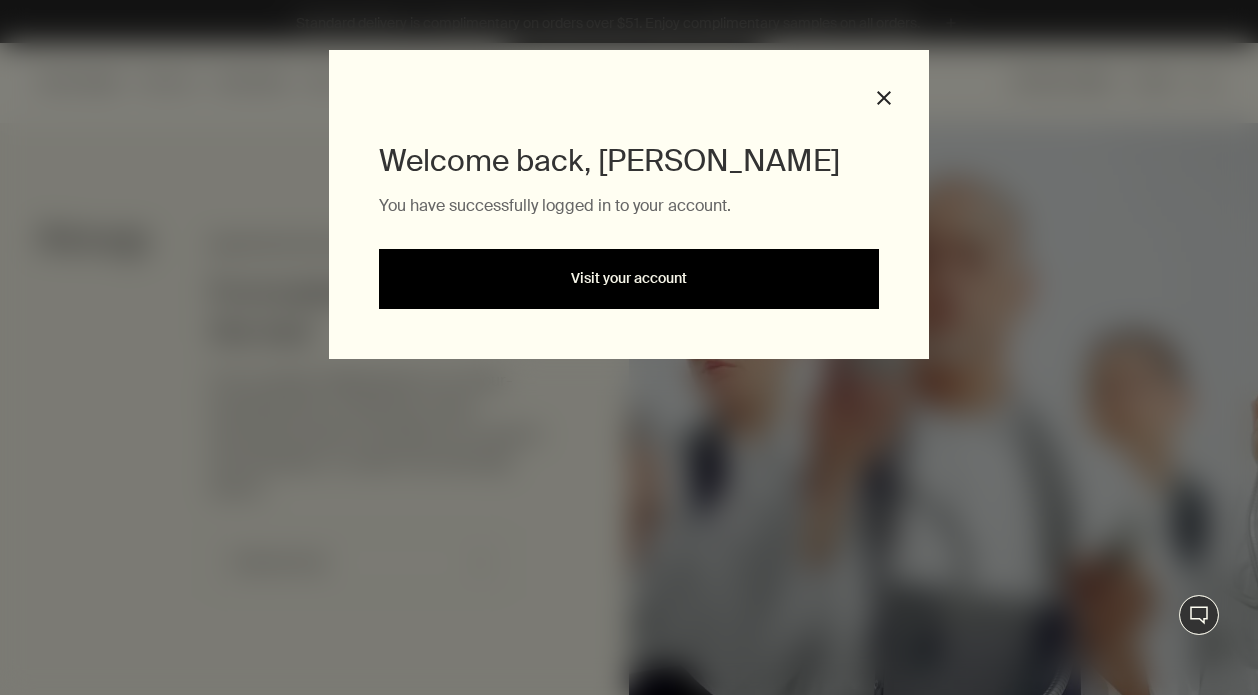 click on "Visit your account" at bounding box center [629, 279] 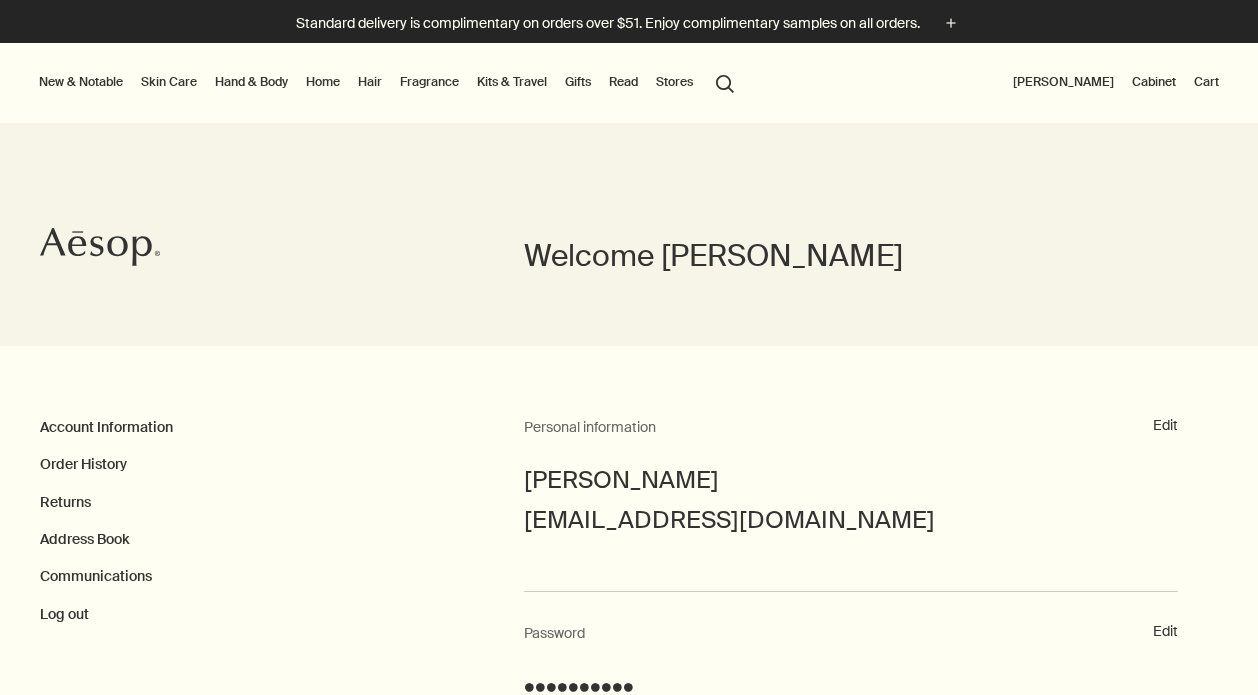 scroll, scrollTop: 0, scrollLeft: 0, axis: both 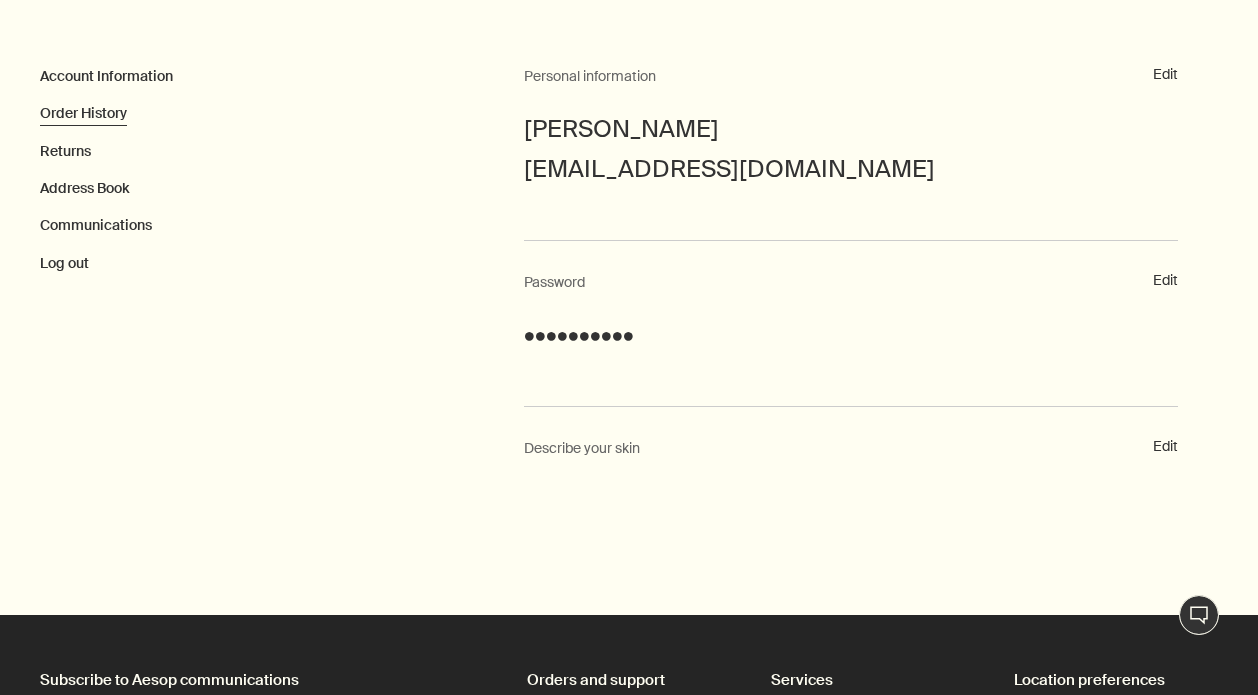 click on "Order History" at bounding box center (83, 113) 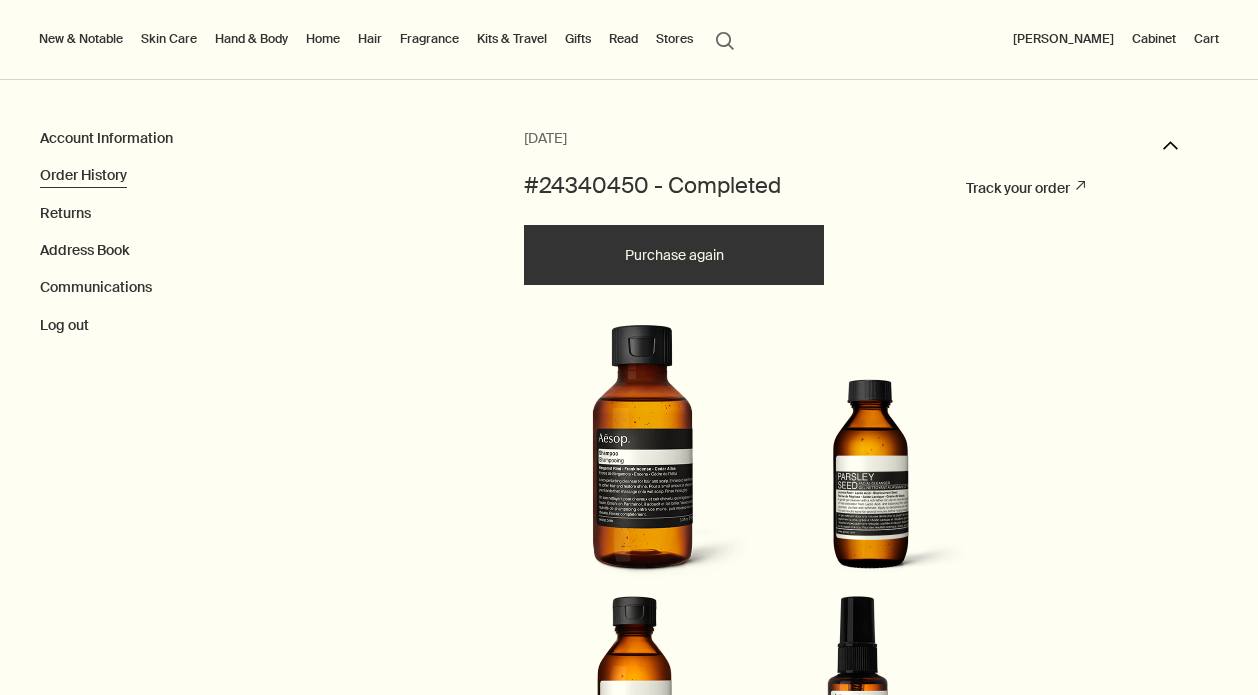 scroll, scrollTop: 273, scrollLeft: 0, axis: vertical 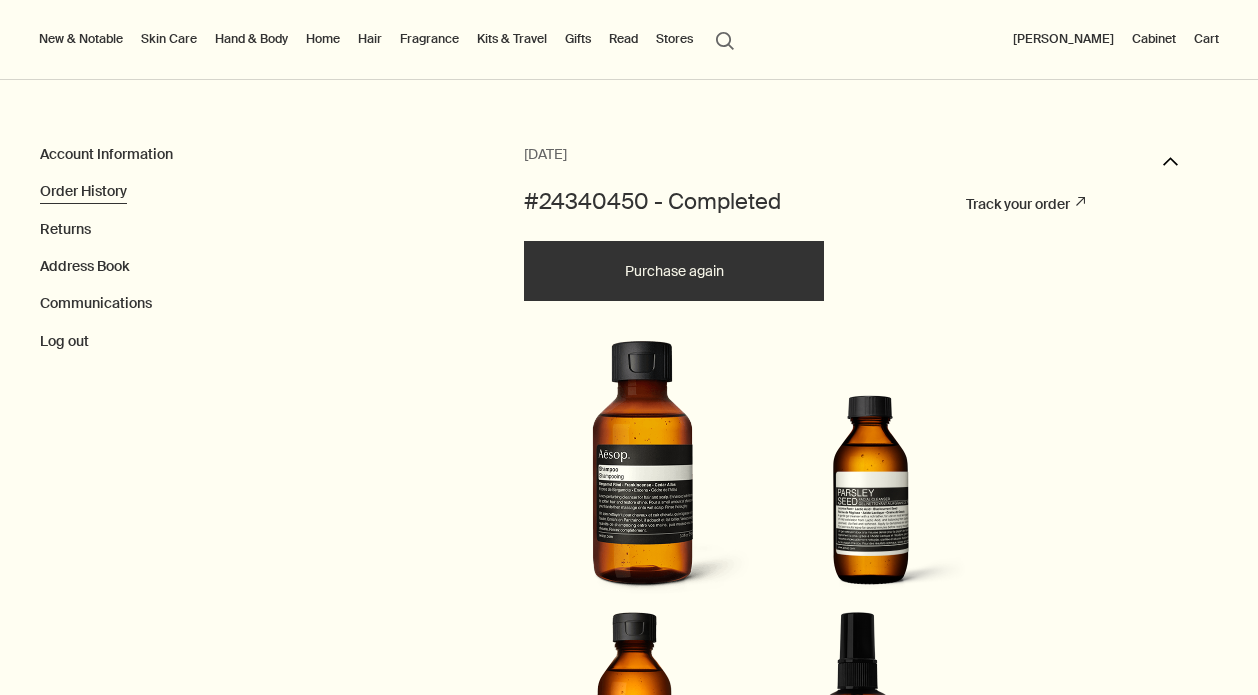 click on "New & Notable" at bounding box center [81, 39] 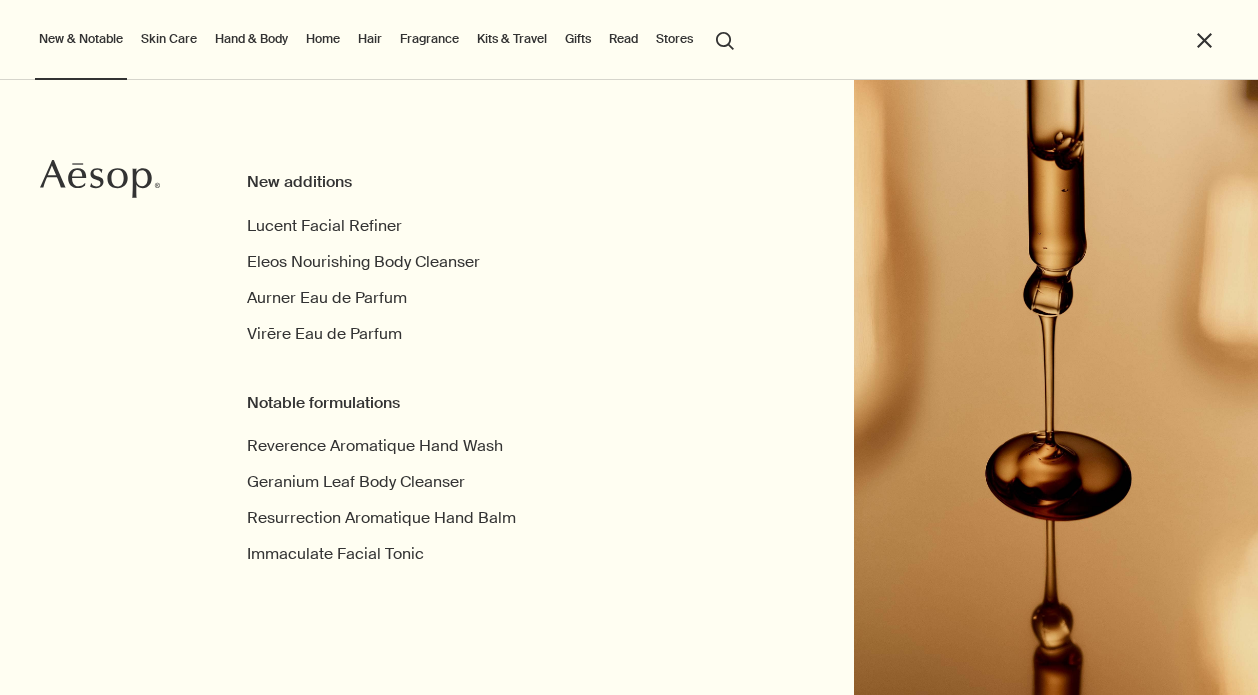 click on "Skin Care" at bounding box center [169, 39] 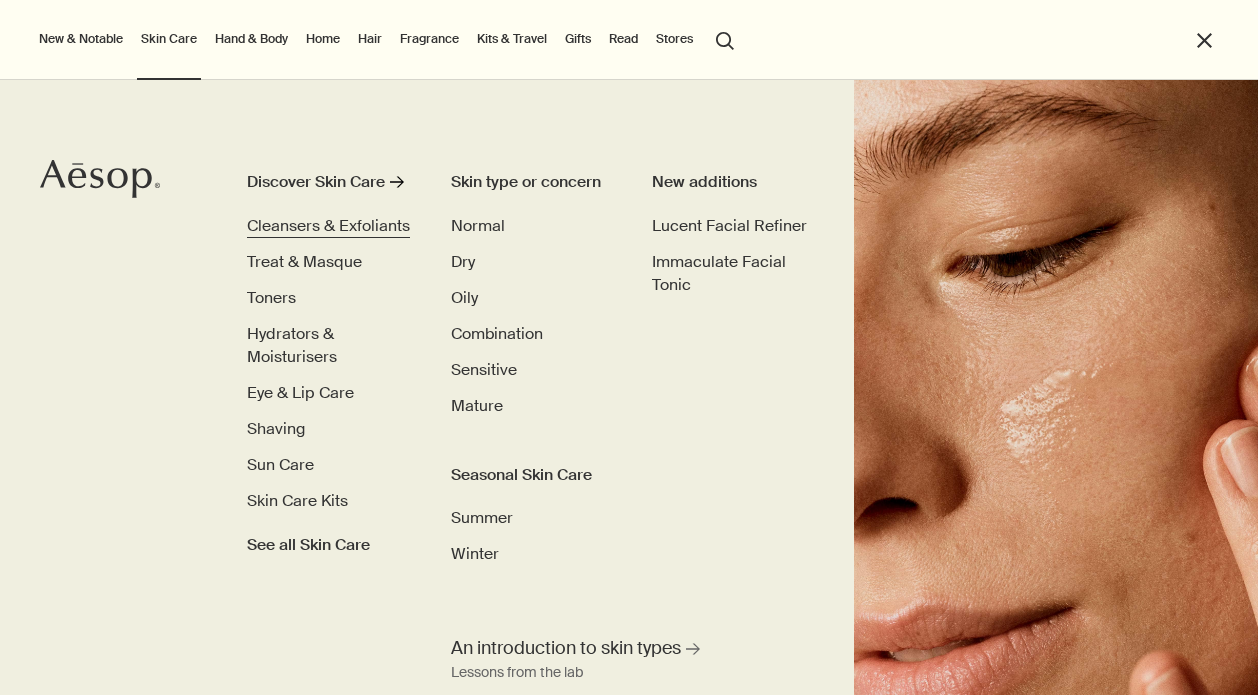 click on "Cleansers & Exfoliants" at bounding box center [328, 225] 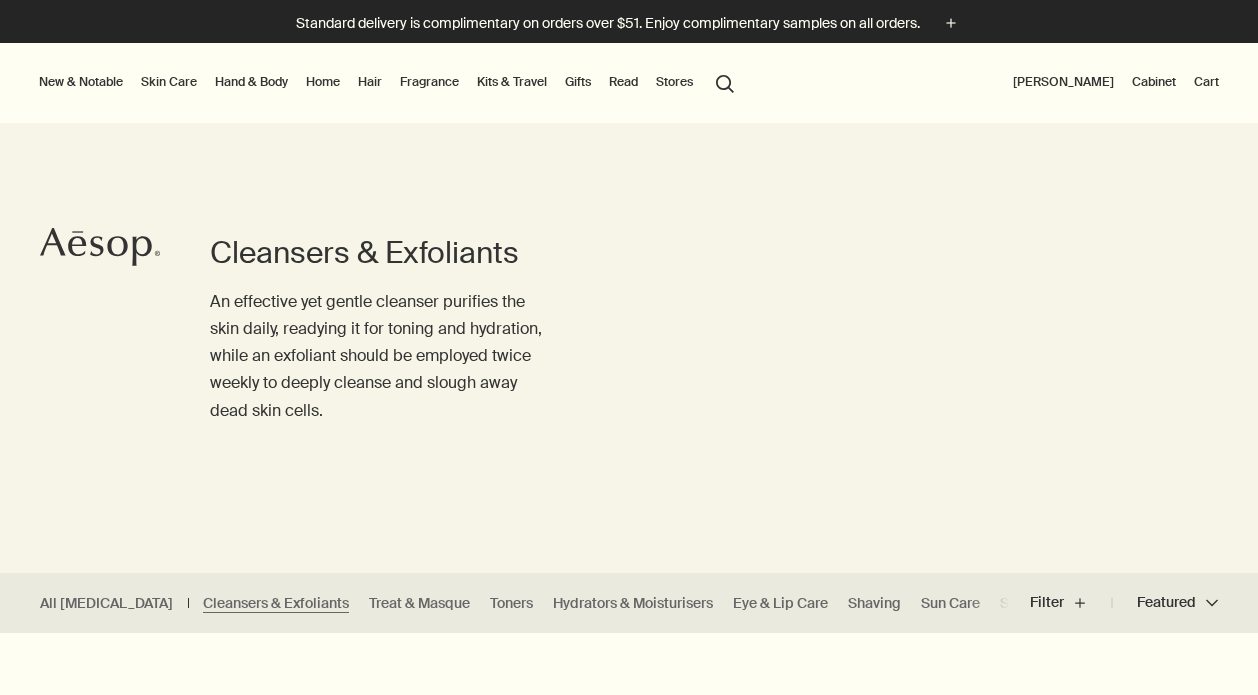 scroll, scrollTop: 0, scrollLeft: 0, axis: both 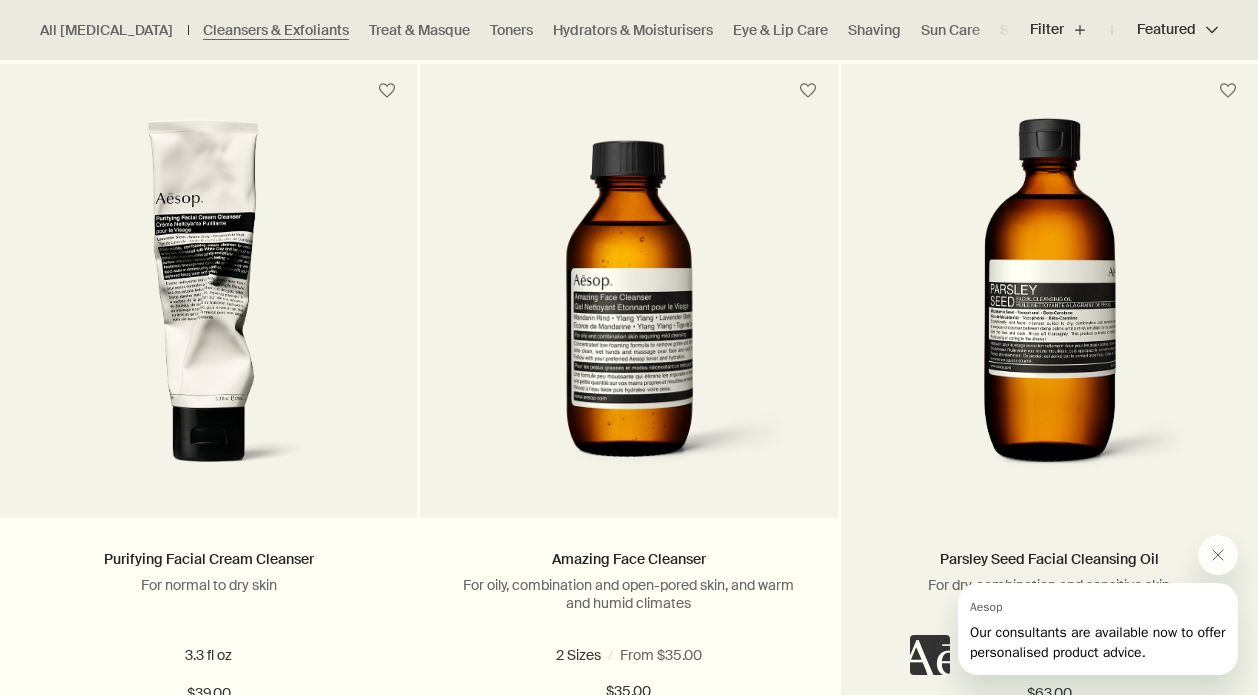 click at bounding box center (1049, 303) 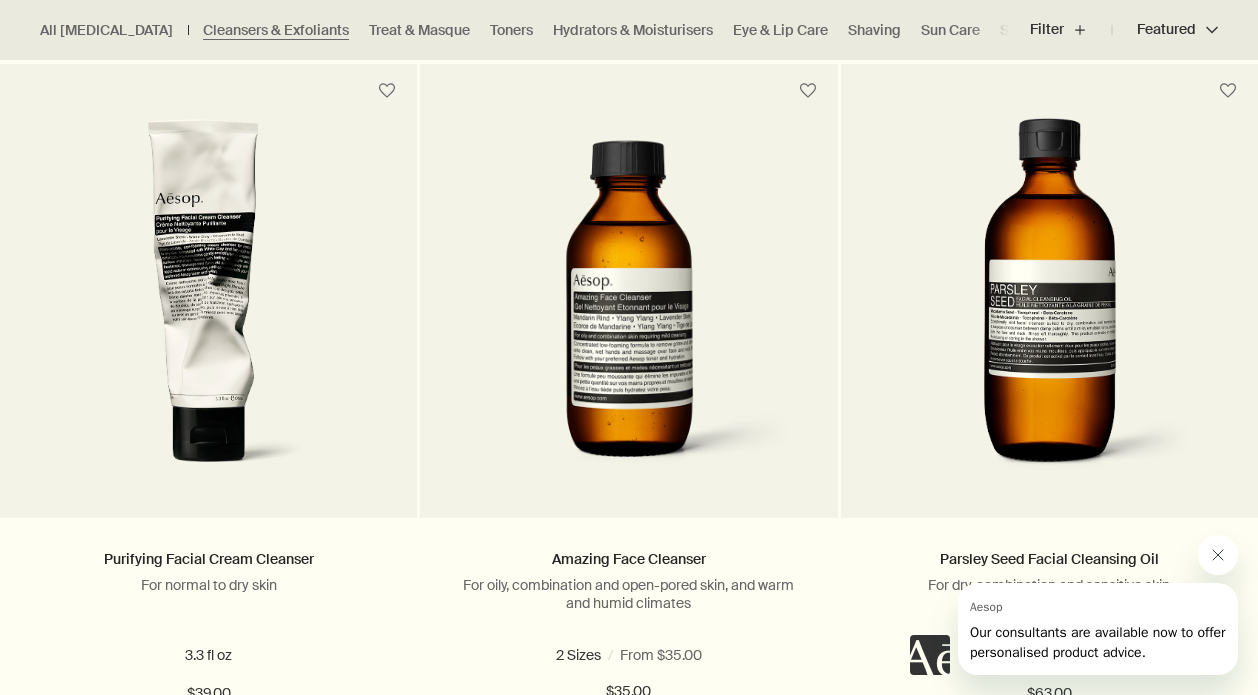 click at bounding box center (1218, 555) 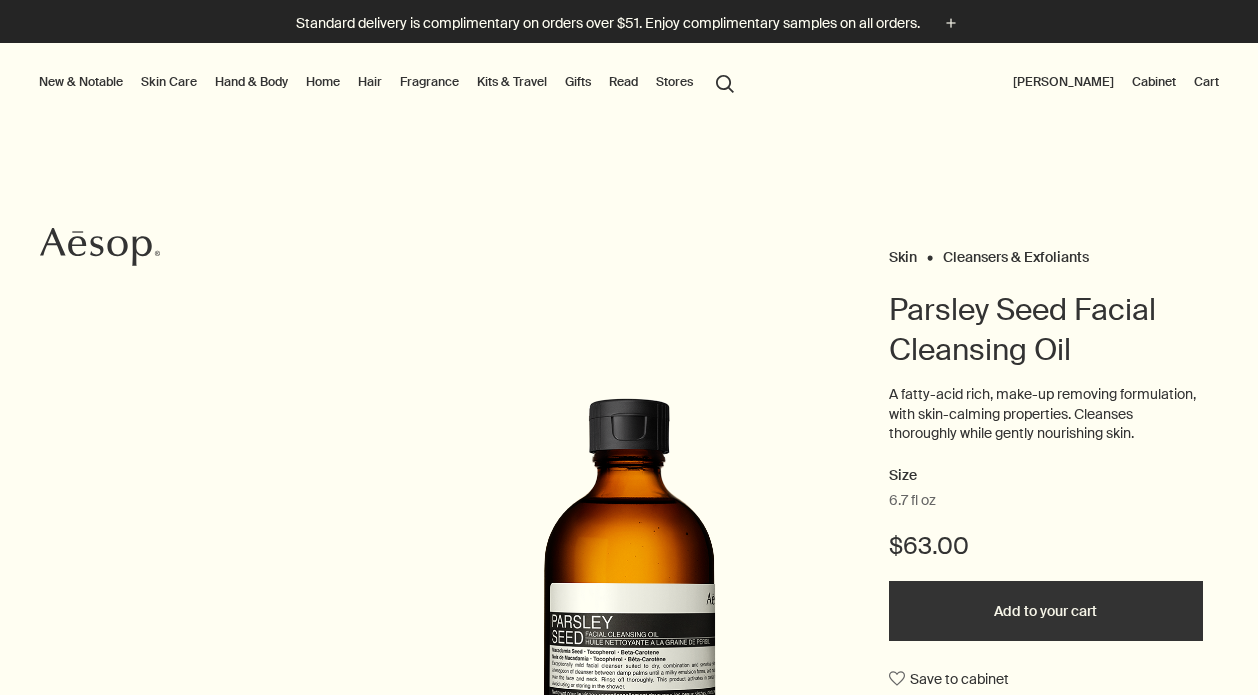 scroll, scrollTop: 0, scrollLeft: 0, axis: both 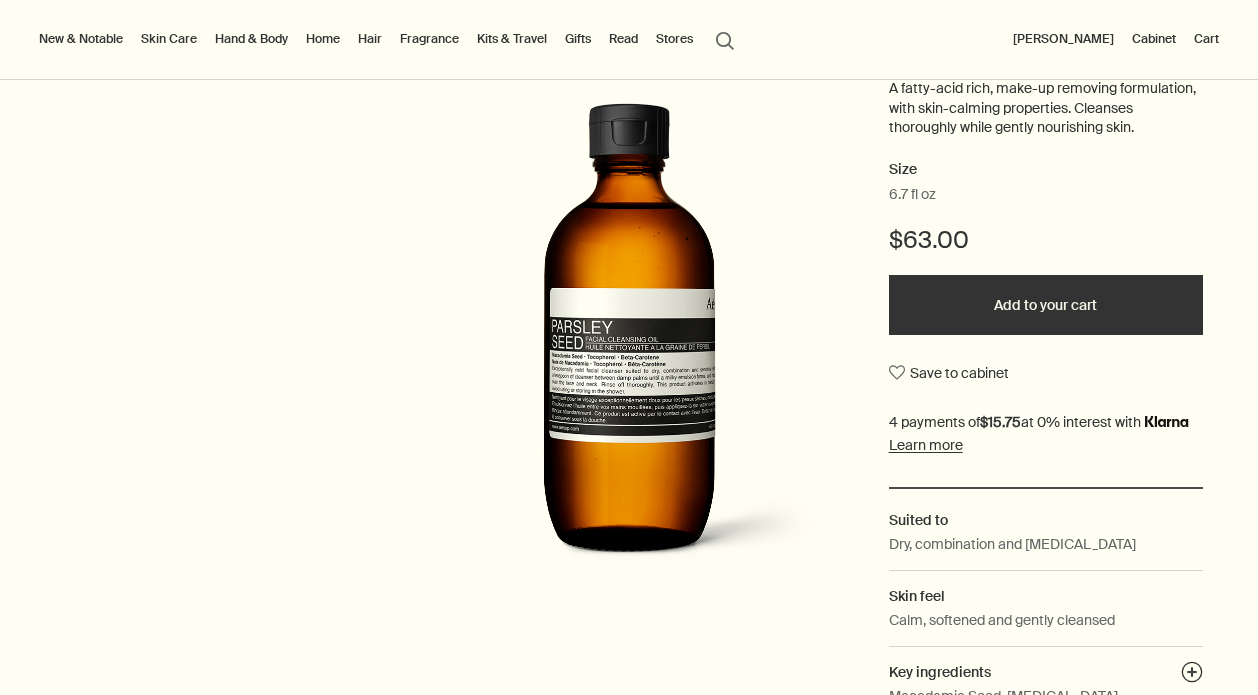click on "Add to your cart" at bounding box center (1046, 305) 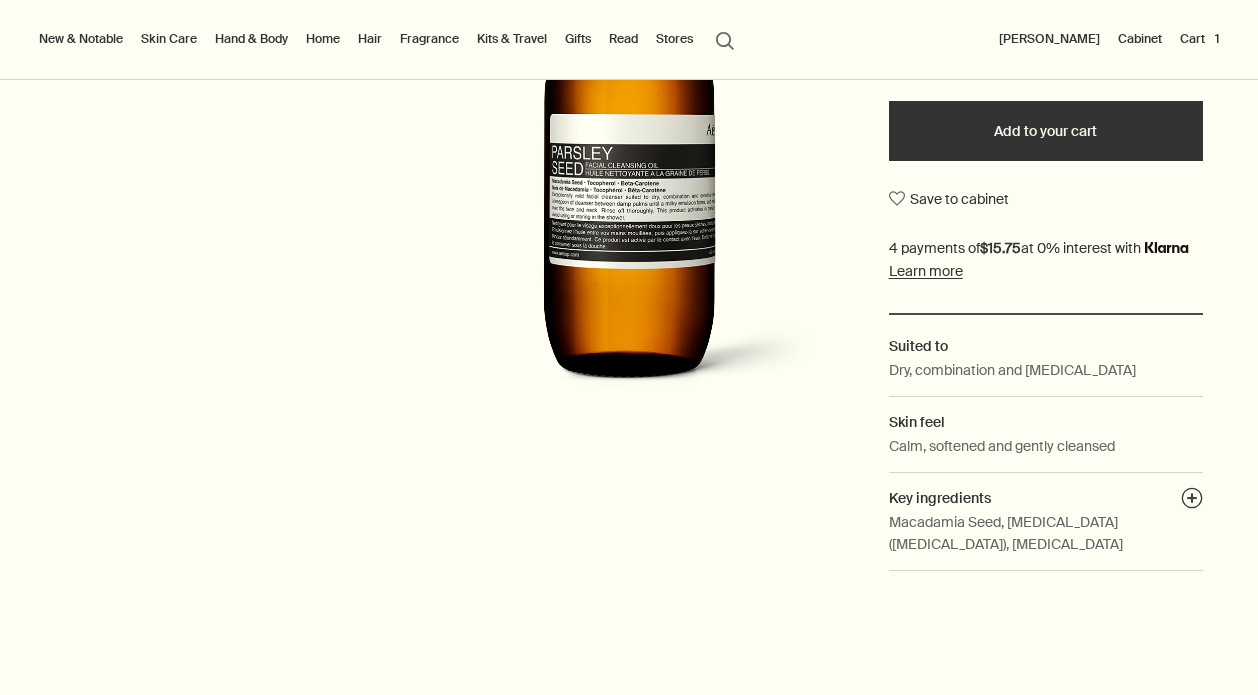scroll, scrollTop: 428, scrollLeft: 0, axis: vertical 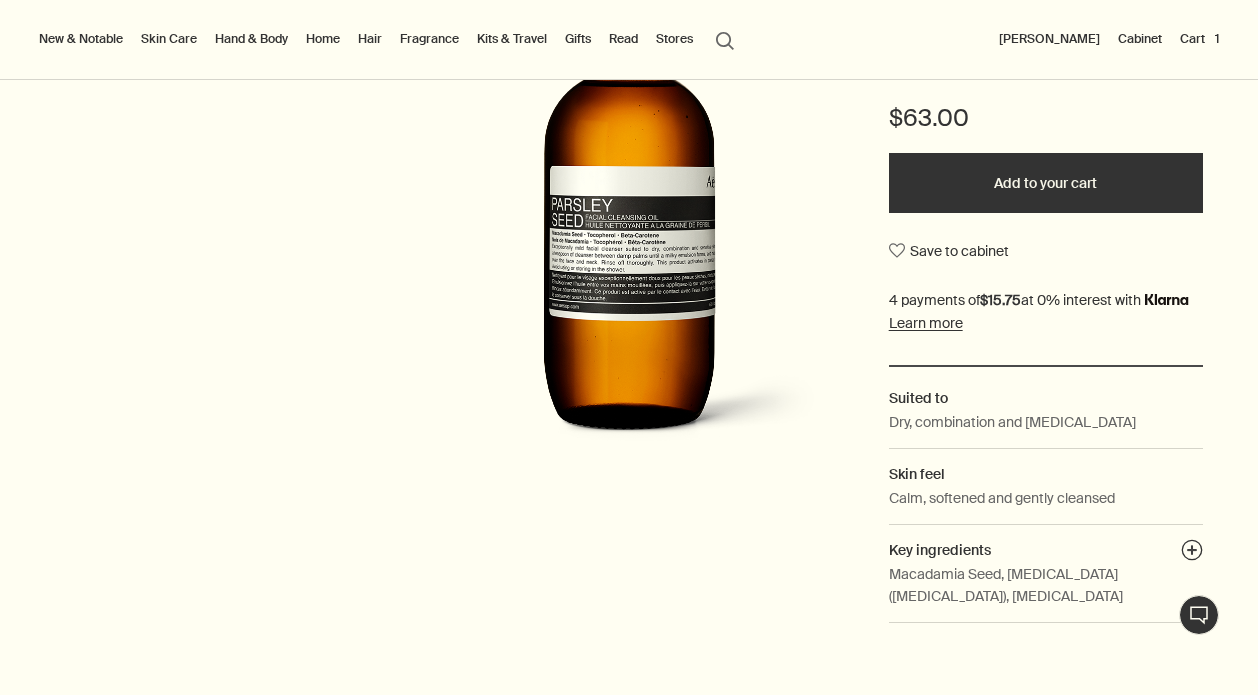 click on "Hair" at bounding box center (370, 39) 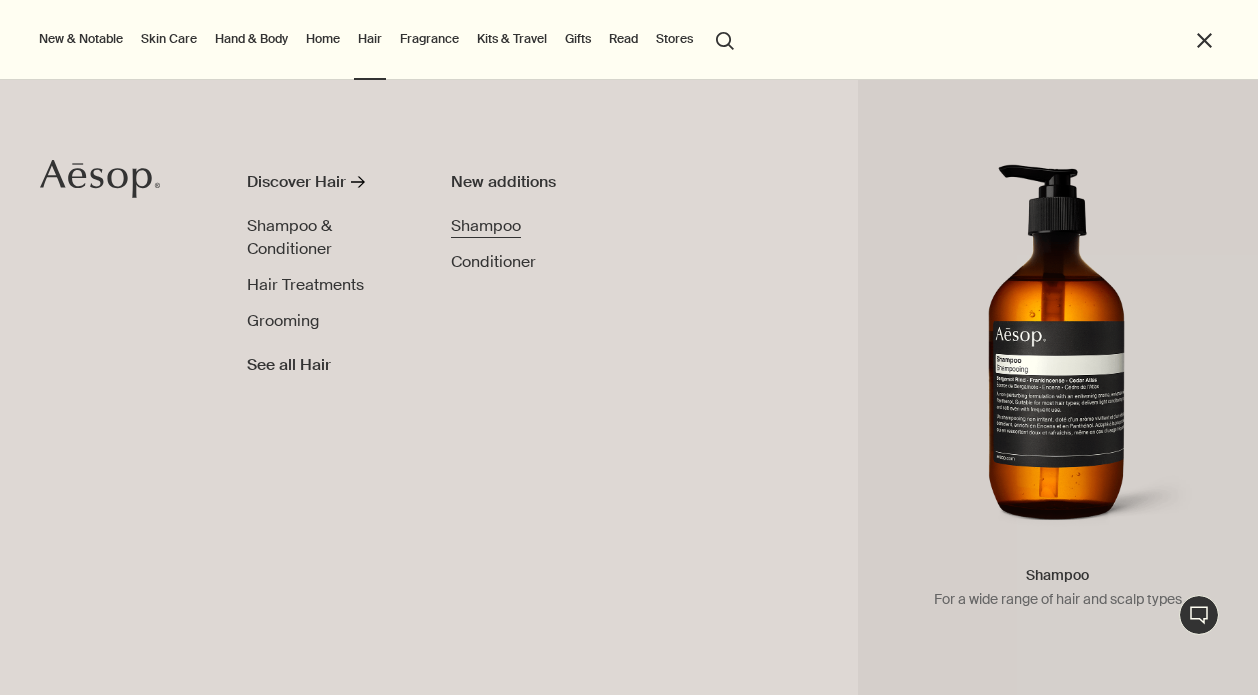 click on "Shampoo" at bounding box center [486, 225] 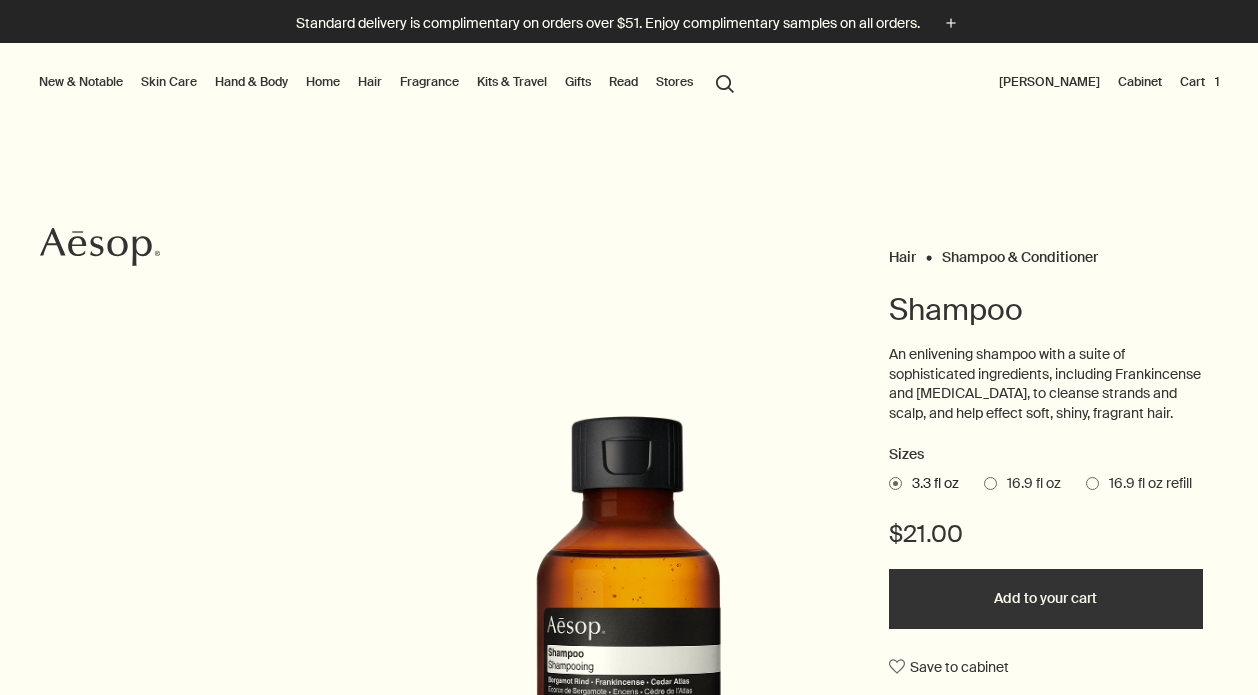 scroll, scrollTop: 0, scrollLeft: 0, axis: both 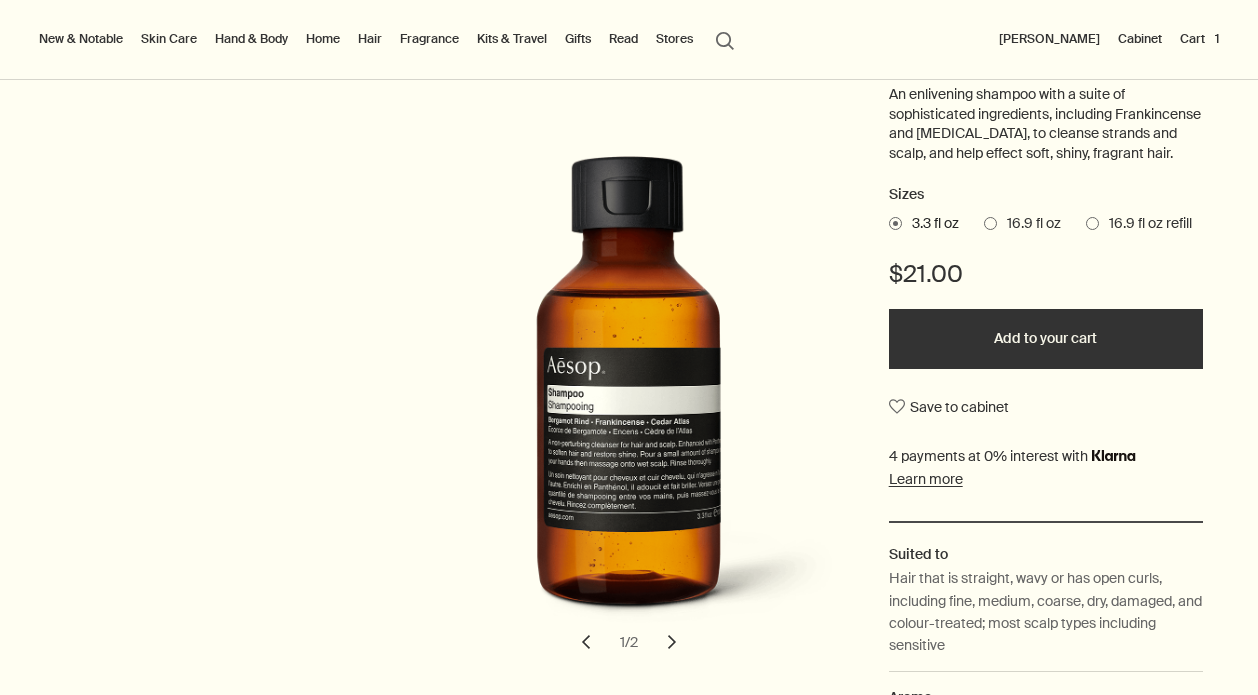 click at bounding box center [1092, 223] 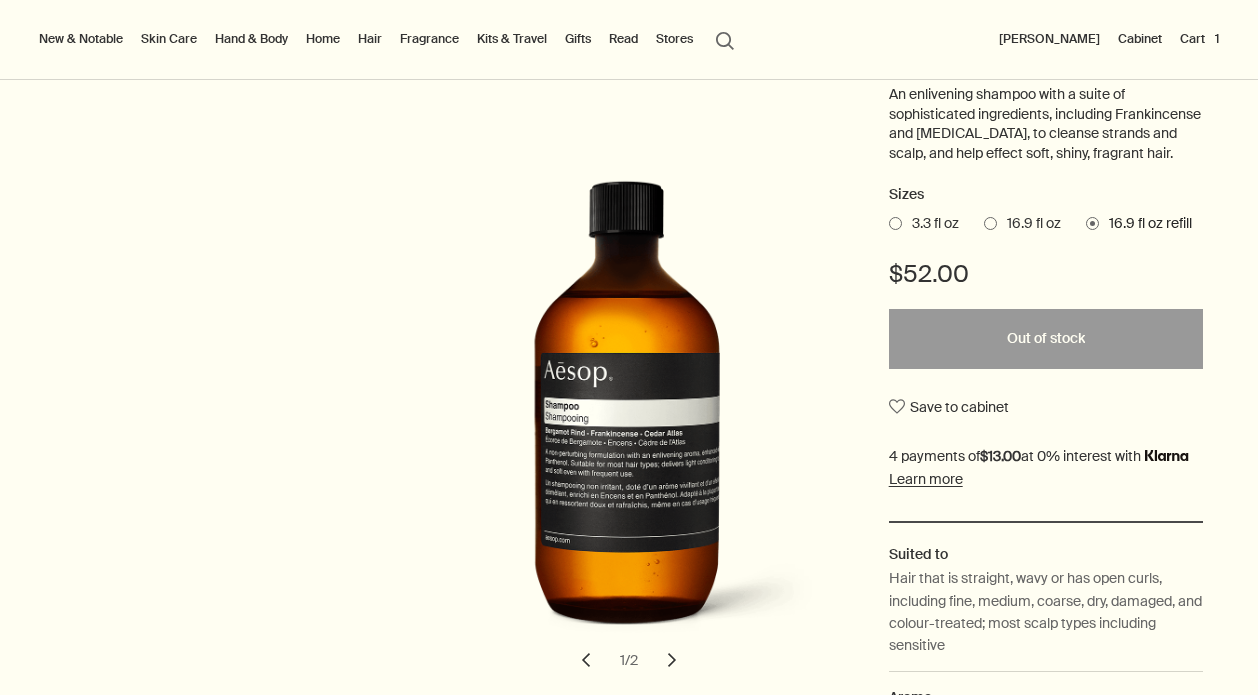 click at bounding box center [990, 223] 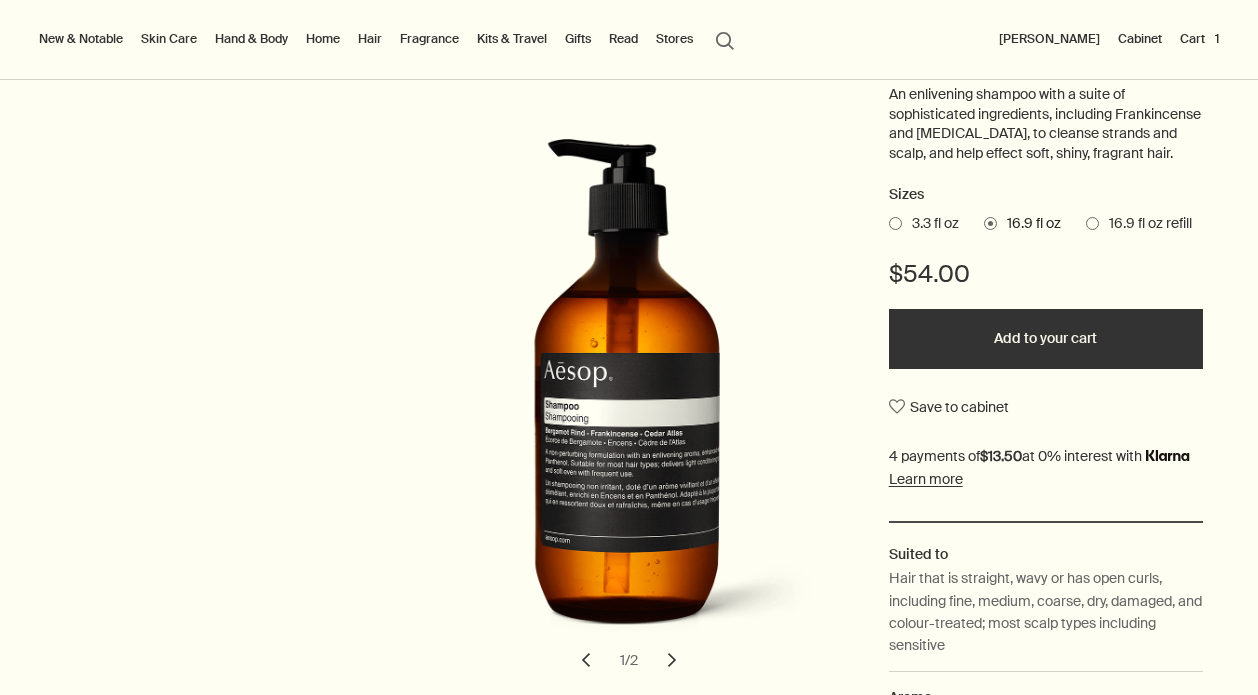 click at bounding box center (1092, 223) 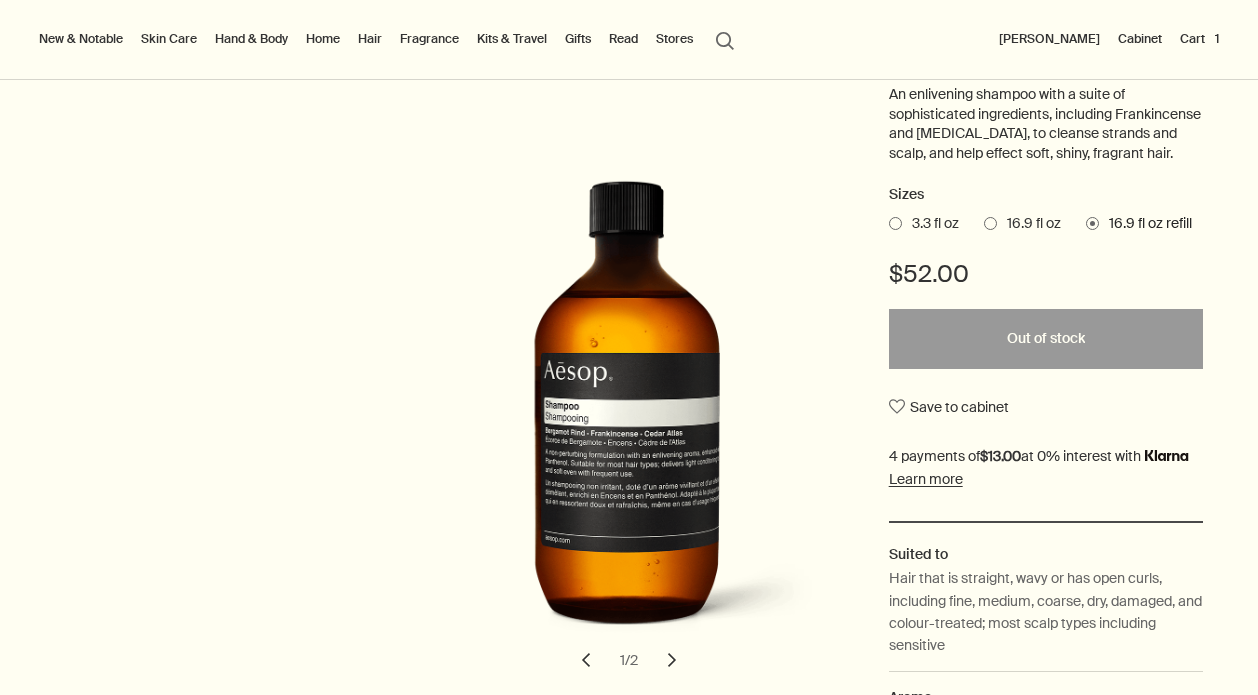 click at bounding box center (990, 223) 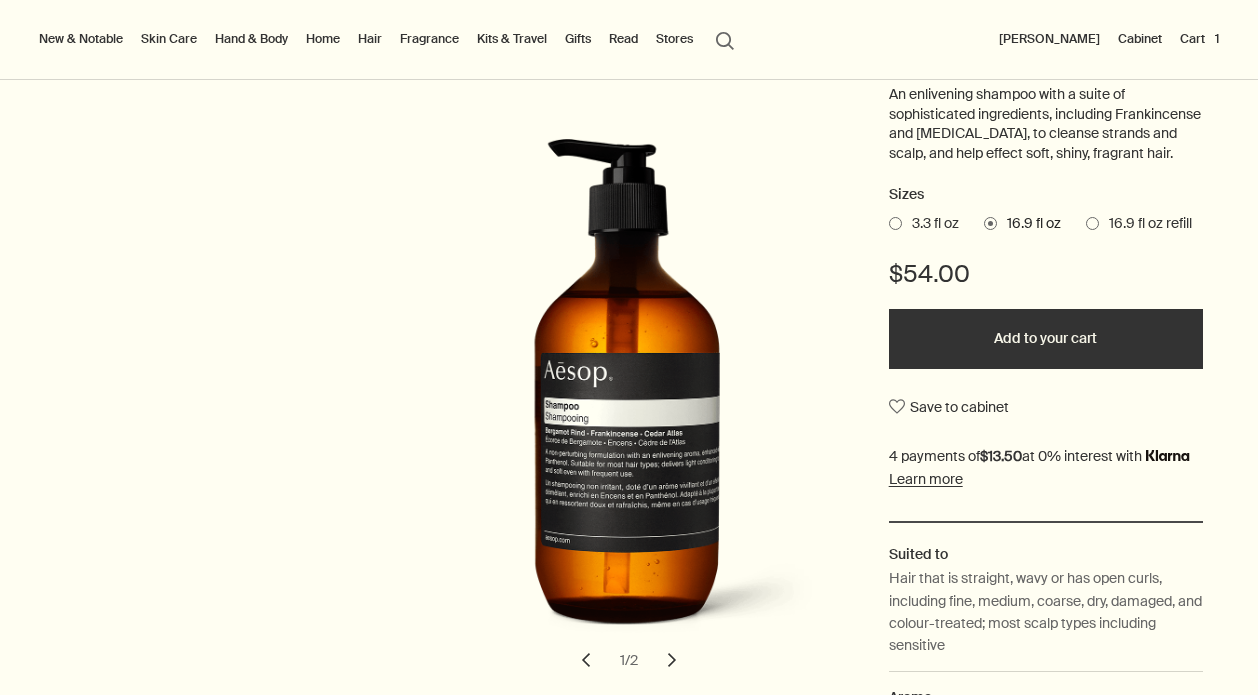 click on "Add to your cart" at bounding box center [1046, 339] 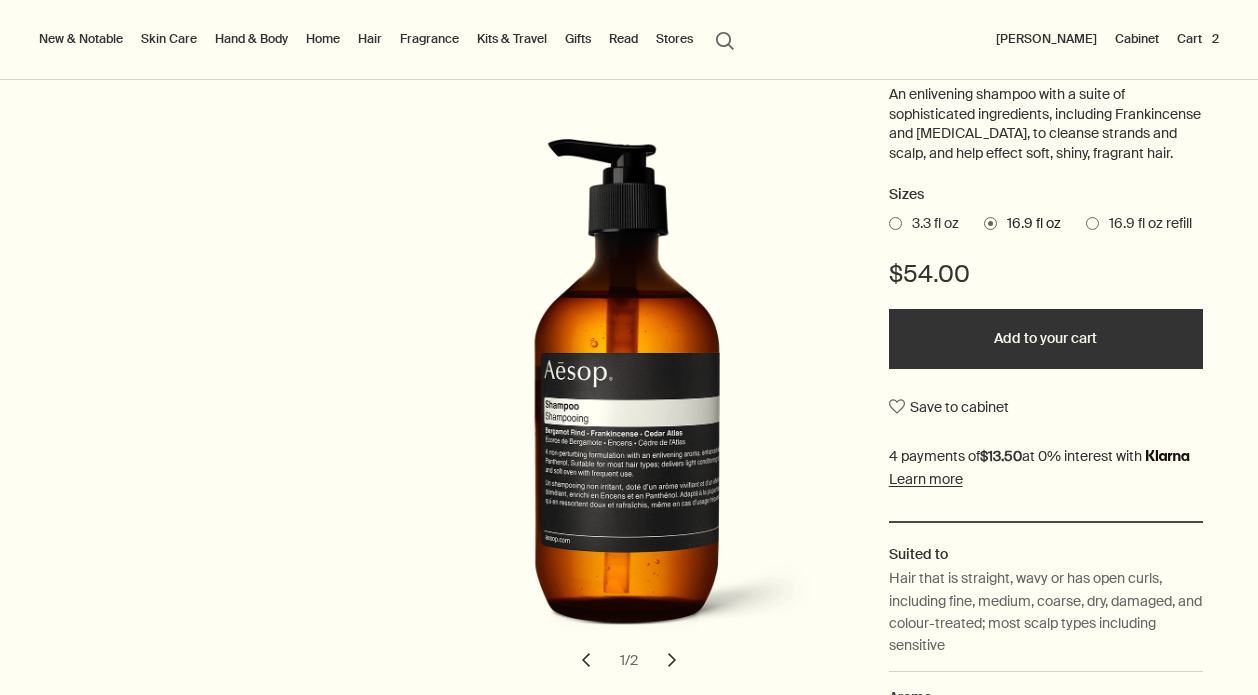 click on "Skin Care" at bounding box center [169, 39] 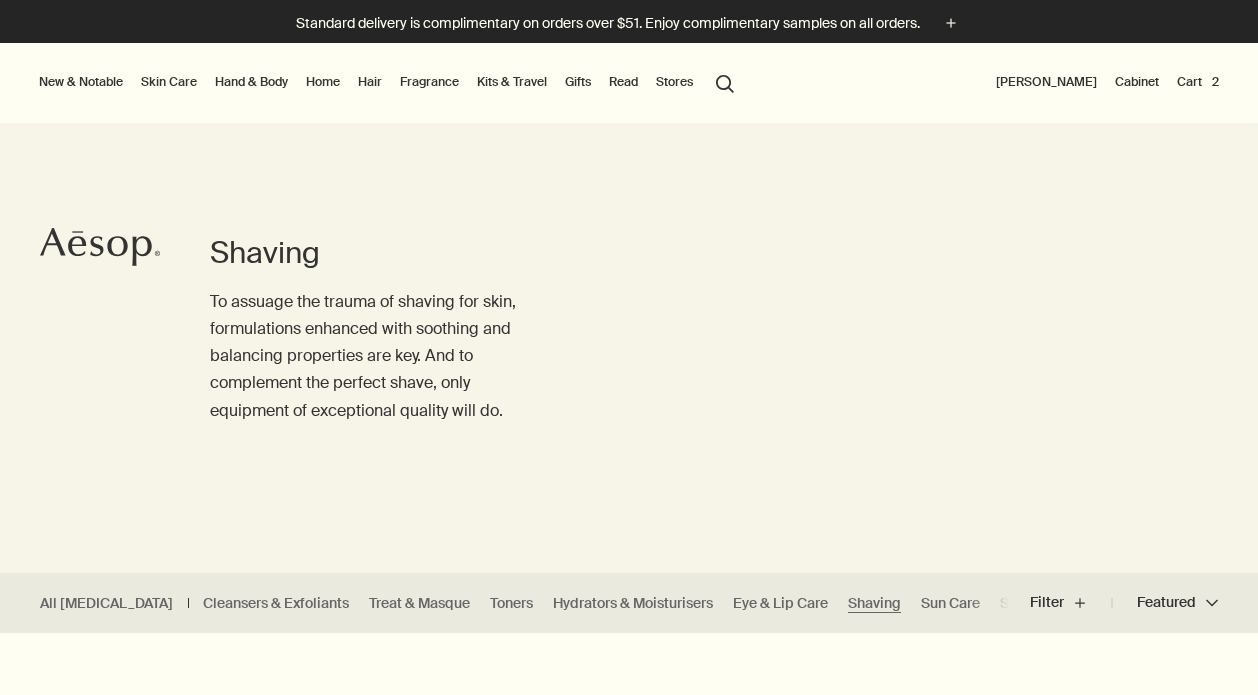 scroll, scrollTop: 0, scrollLeft: 0, axis: both 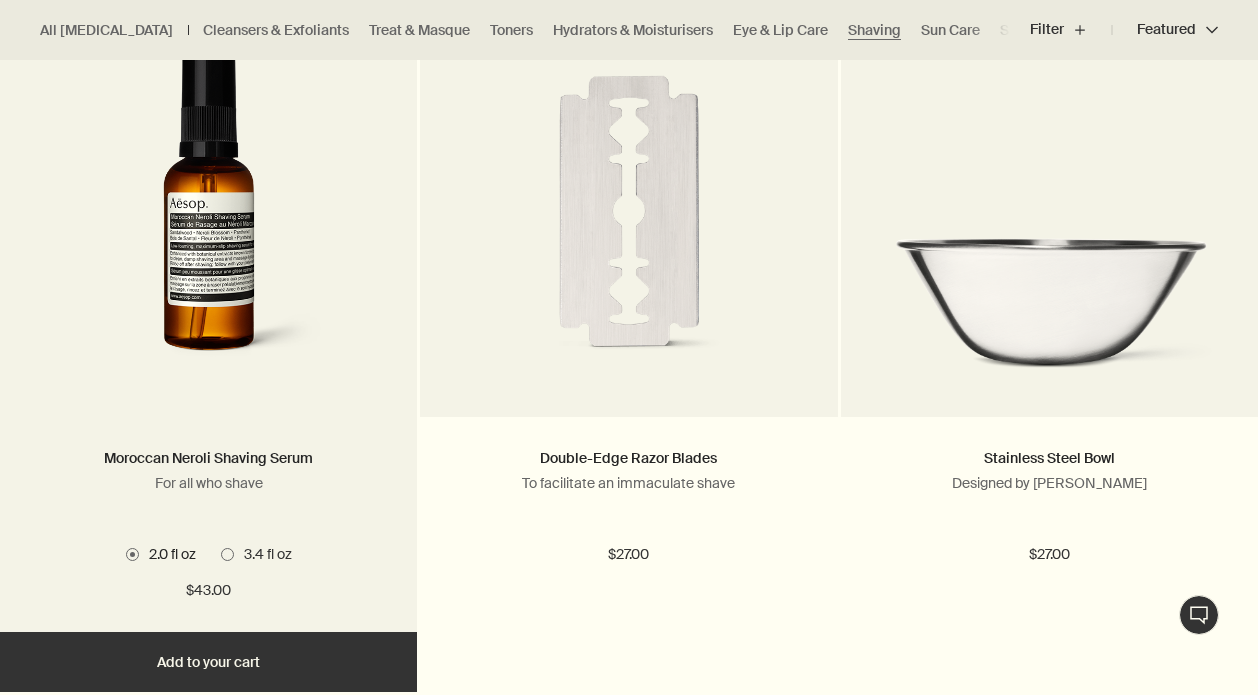 click on "2.0 fl oz 3.4 fl oz" at bounding box center (208, 554) 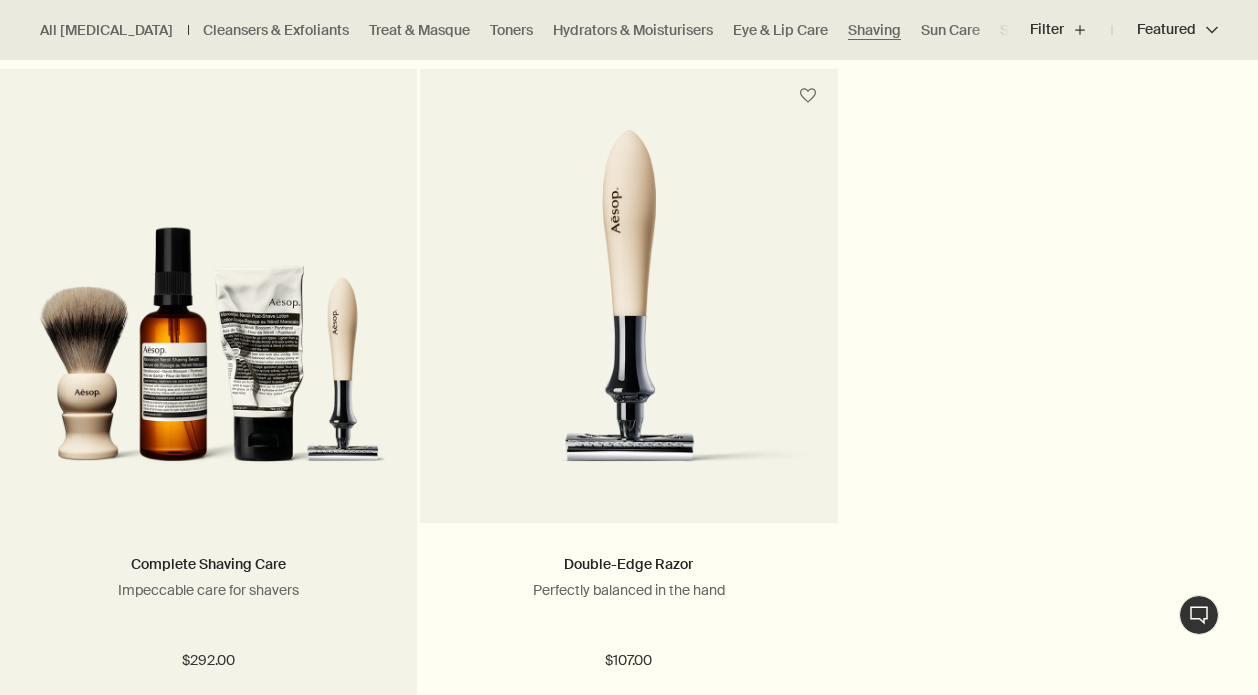 scroll, scrollTop: 2035, scrollLeft: 0, axis: vertical 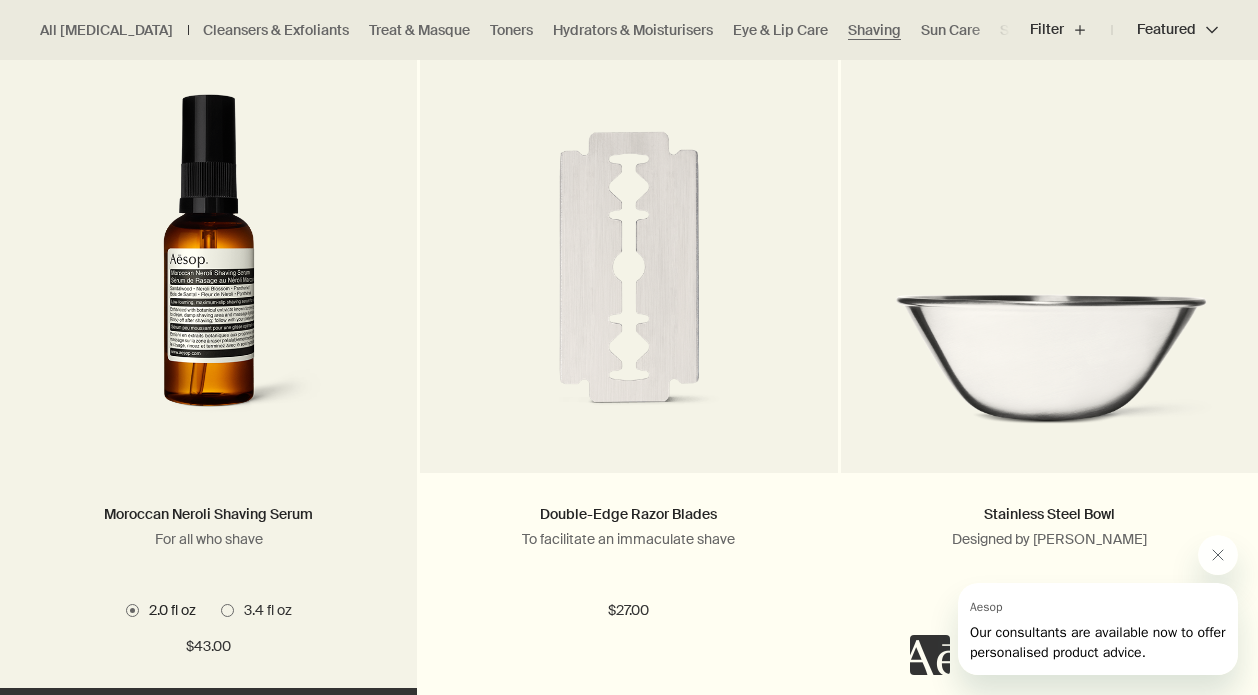 click at bounding box center [208, 268] 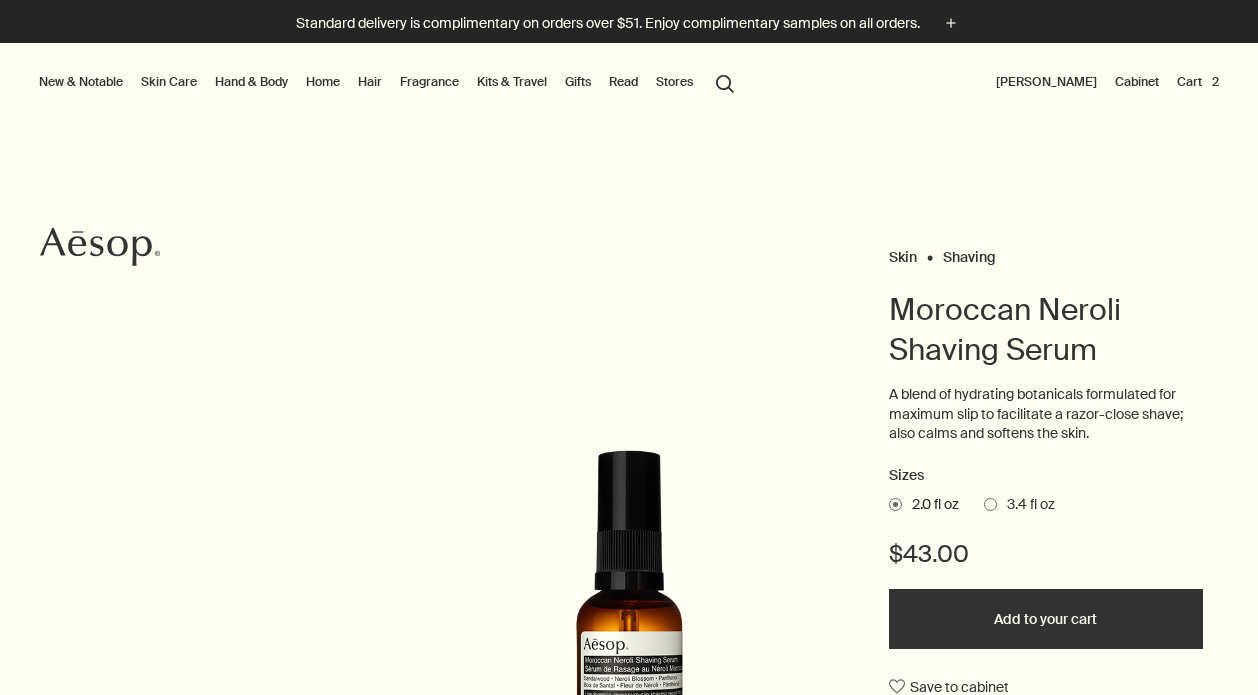 scroll, scrollTop: 0, scrollLeft: 0, axis: both 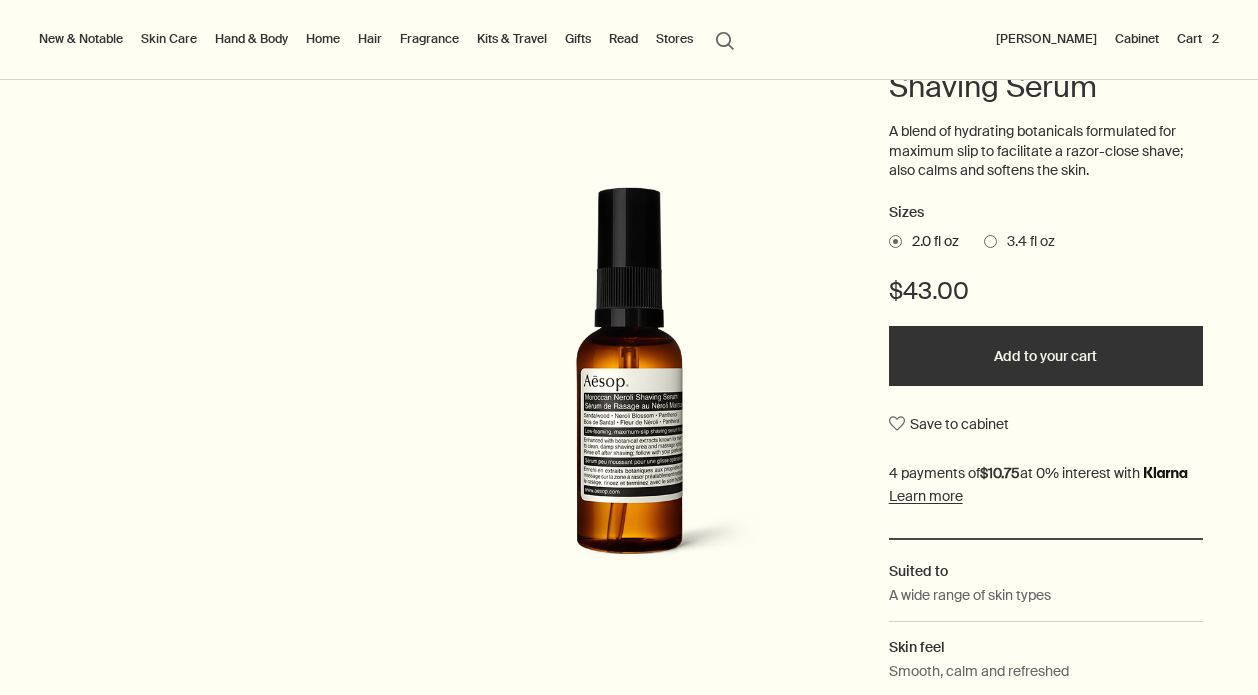 click at bounding box center (990, 241) 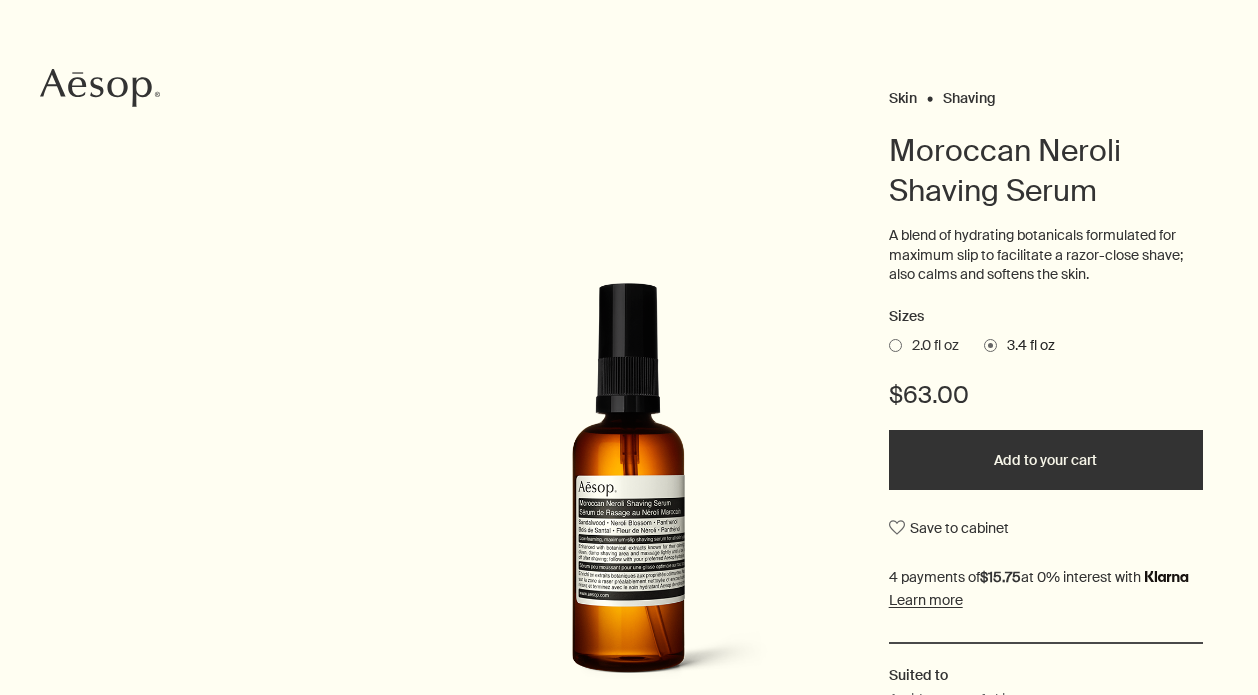 scroll, scrollTop: 161, scrollLeft: 0, axis: vertical 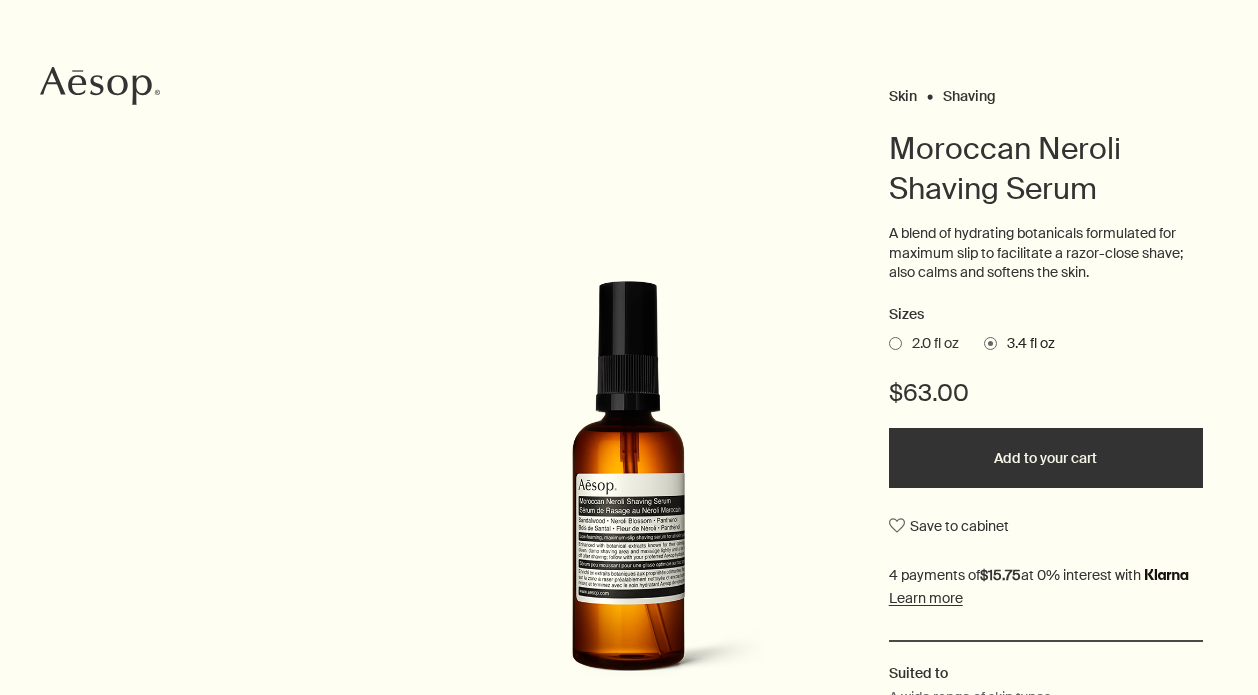 click at bounding box center (895, 343) 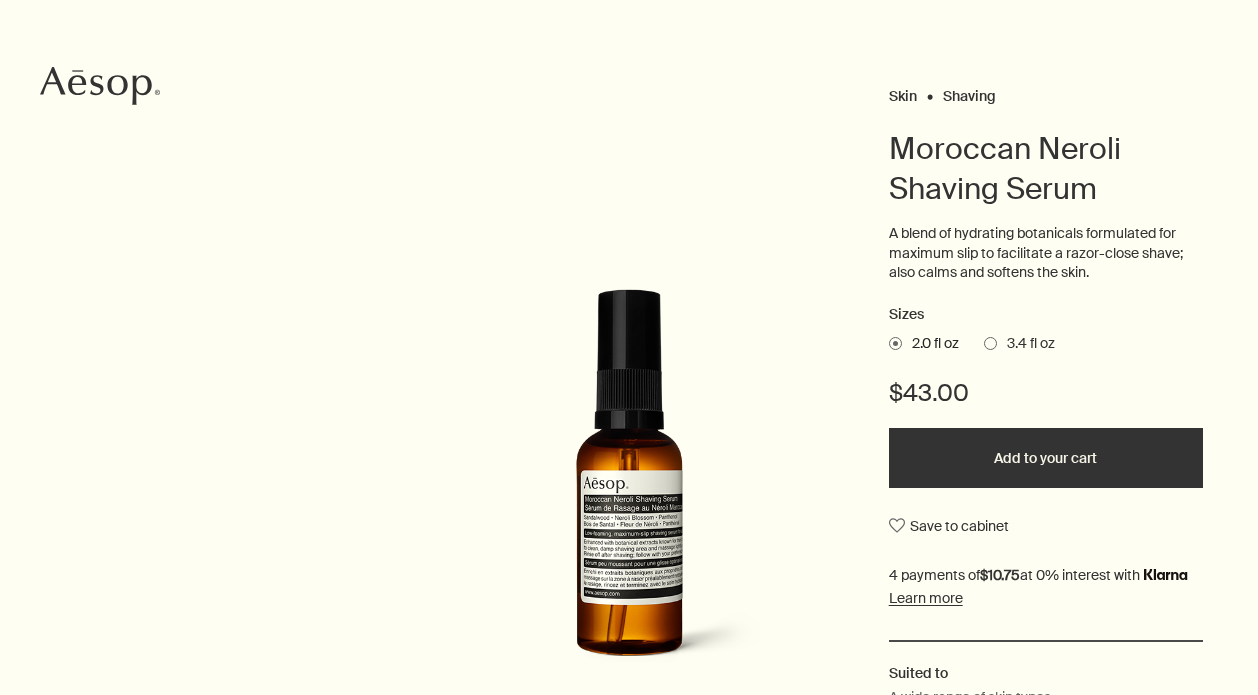 click on "Add to your cart" at bounding box center [1046, 458] 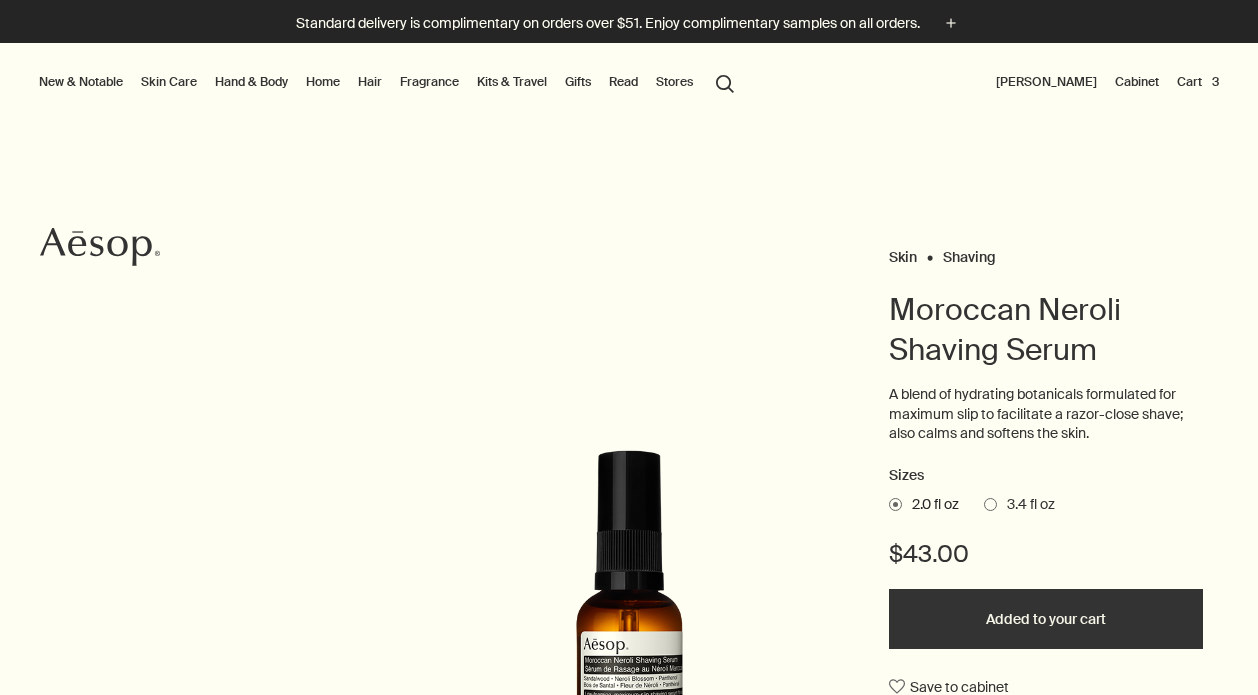 scroll, scrollTop: 0, scrollLeft: 0, axis: both 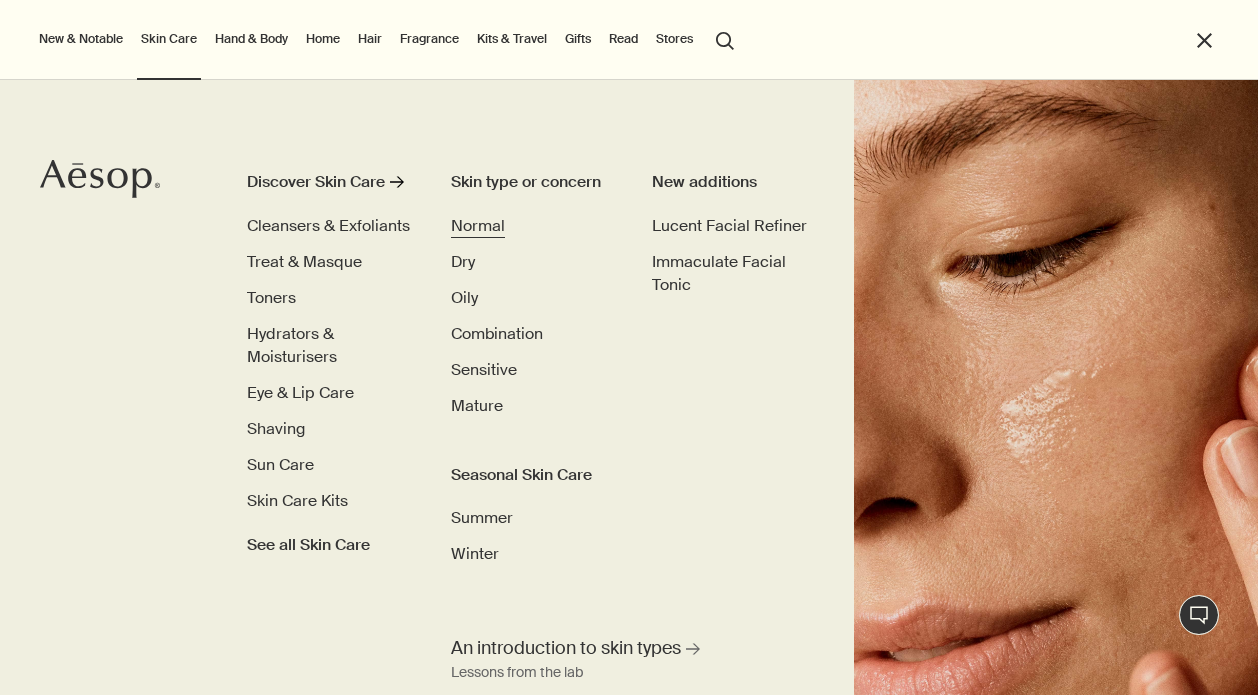 click on "Normal" at bounding box center [478, 225] 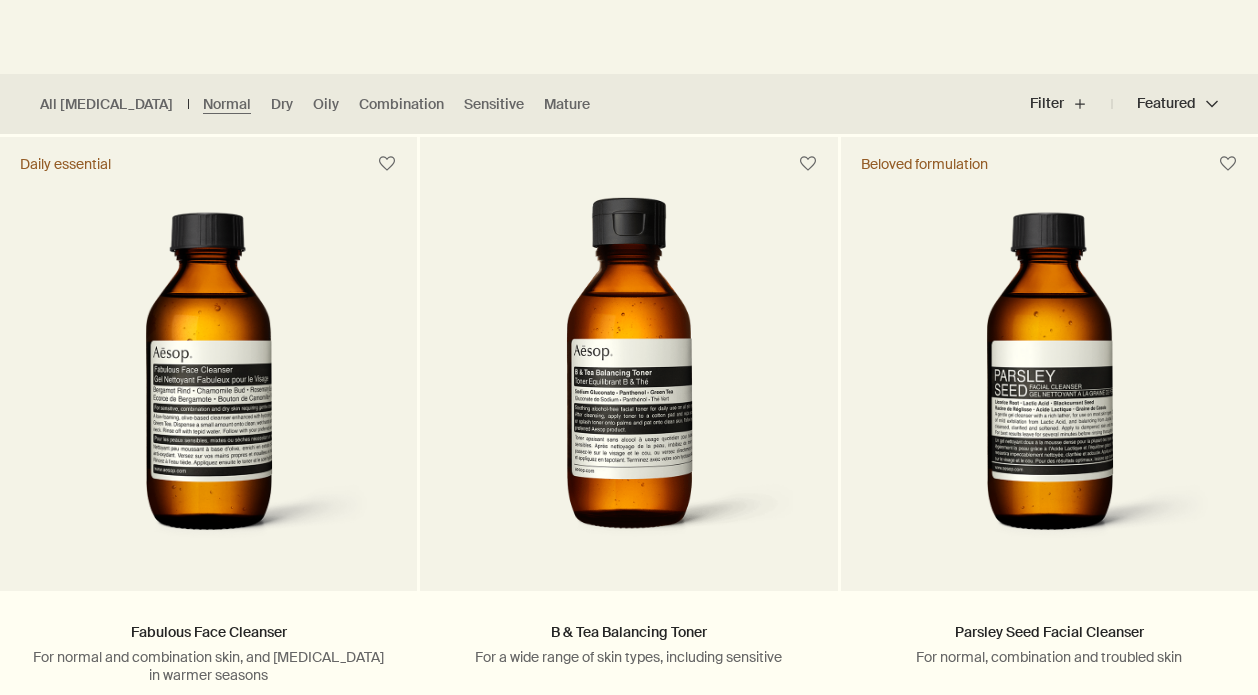 scroll, scrollTop: 0, scrollLeft: 0, axis: both 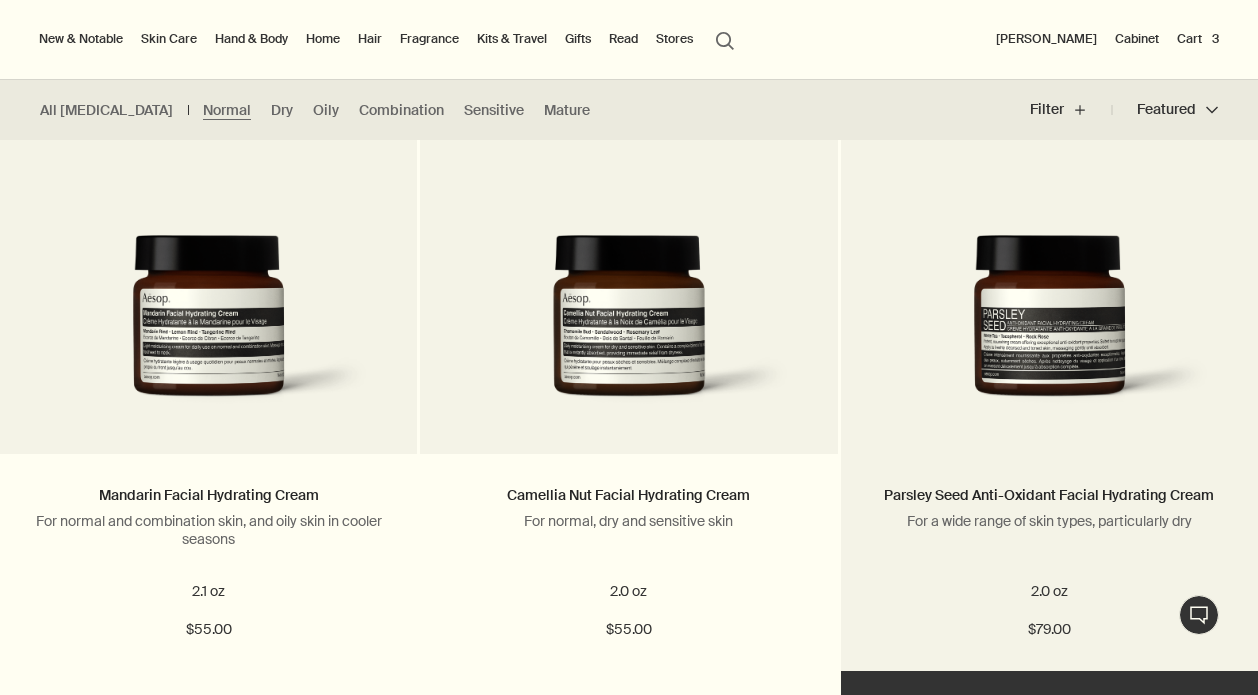 click at bounding box center [1049, 330] 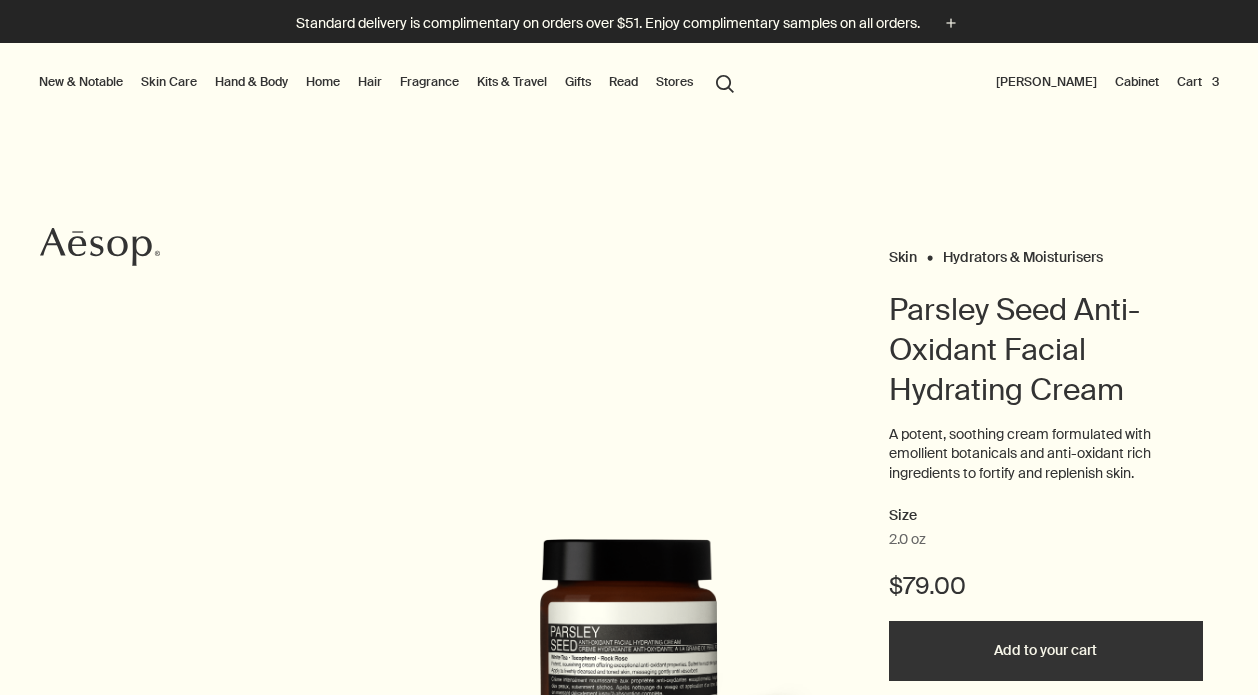 scroll, scrollTop: 0, scrollLeft: 0, axis: both 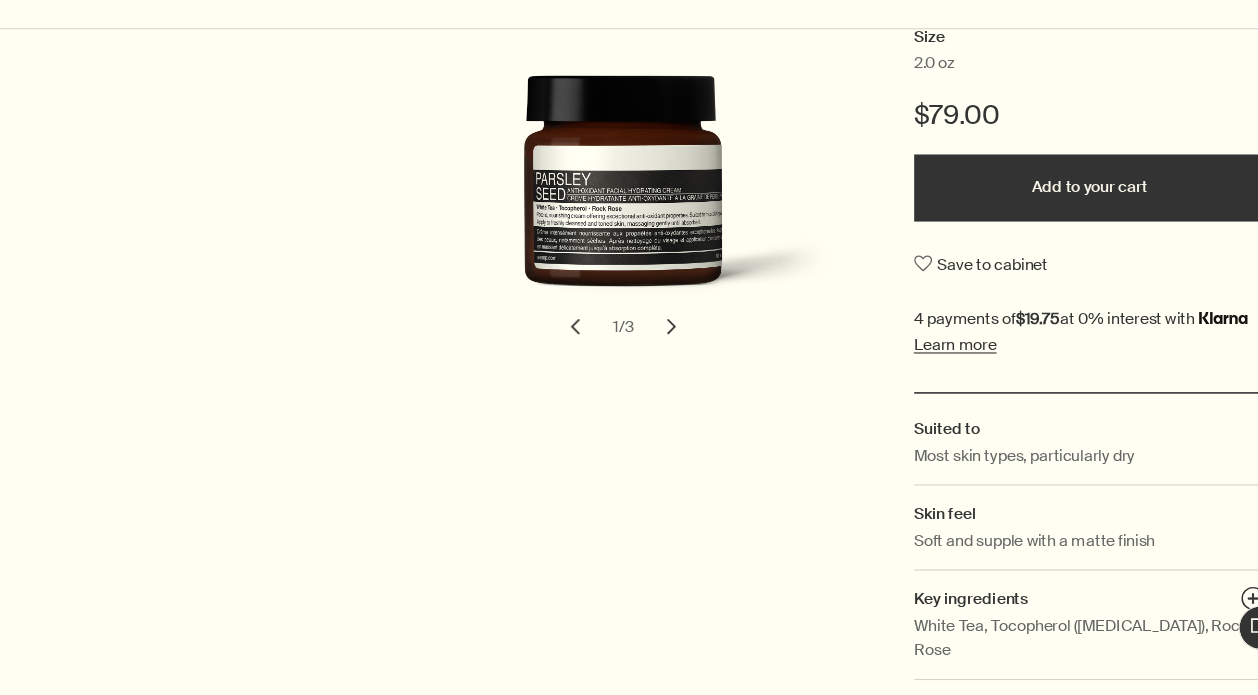 click on "chevron" at bounding box center [672, 346] 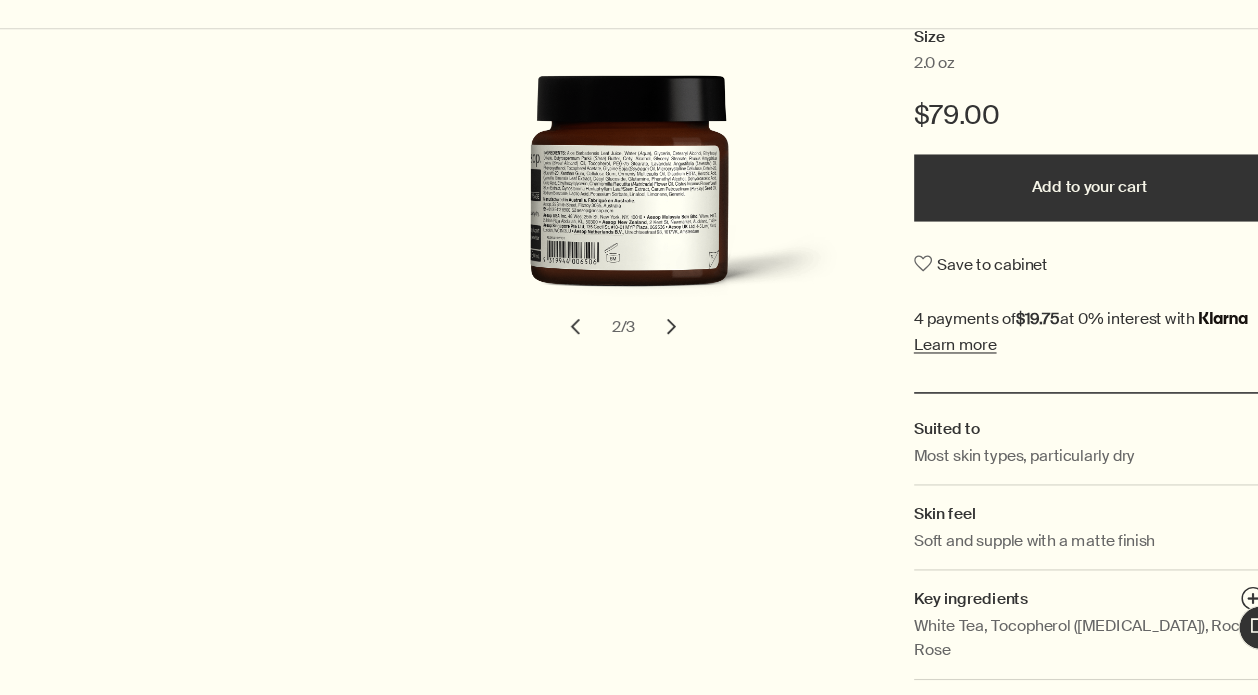 click on "chevron" at bounding box center [672, 346] 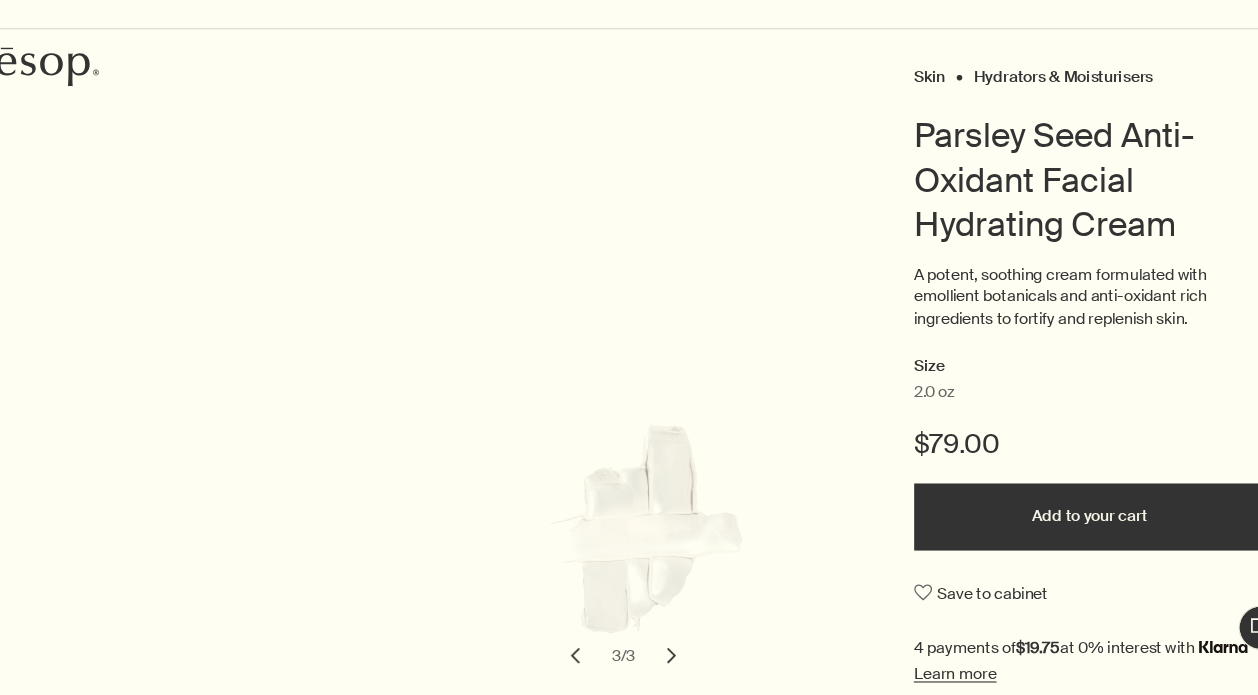 scroll, scrollTop: 0, scrollLeft: 0, axis: both 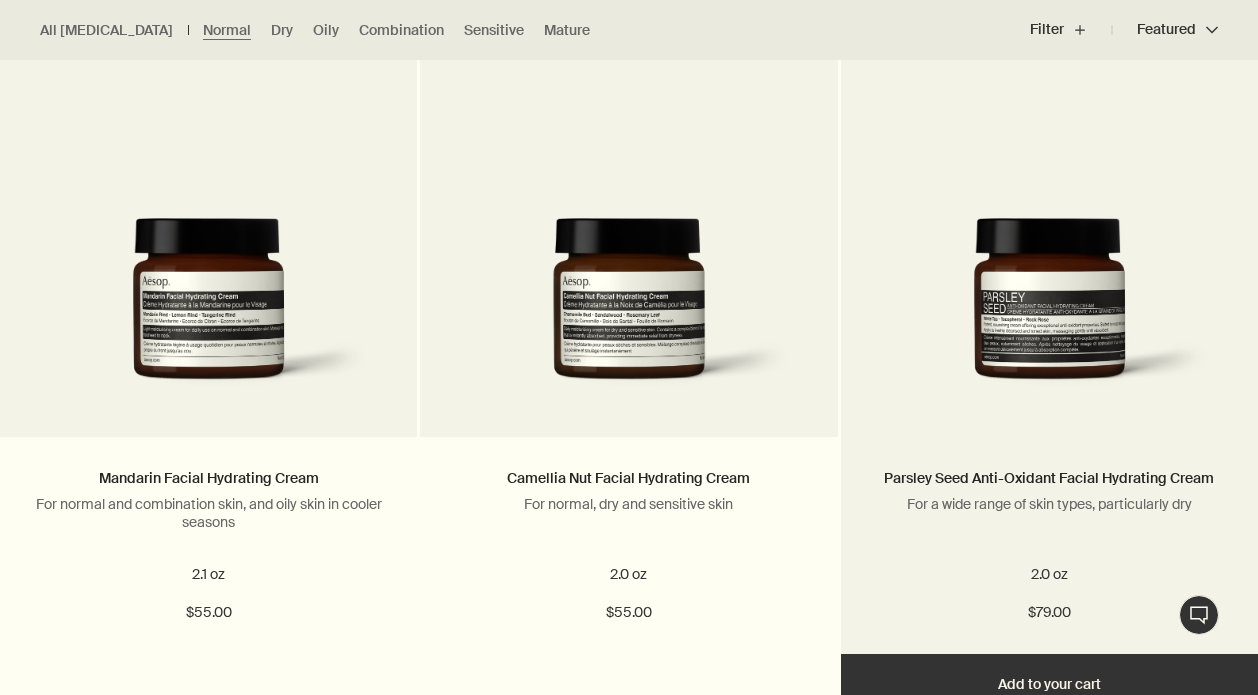 click at bounding box center [1049, 313] 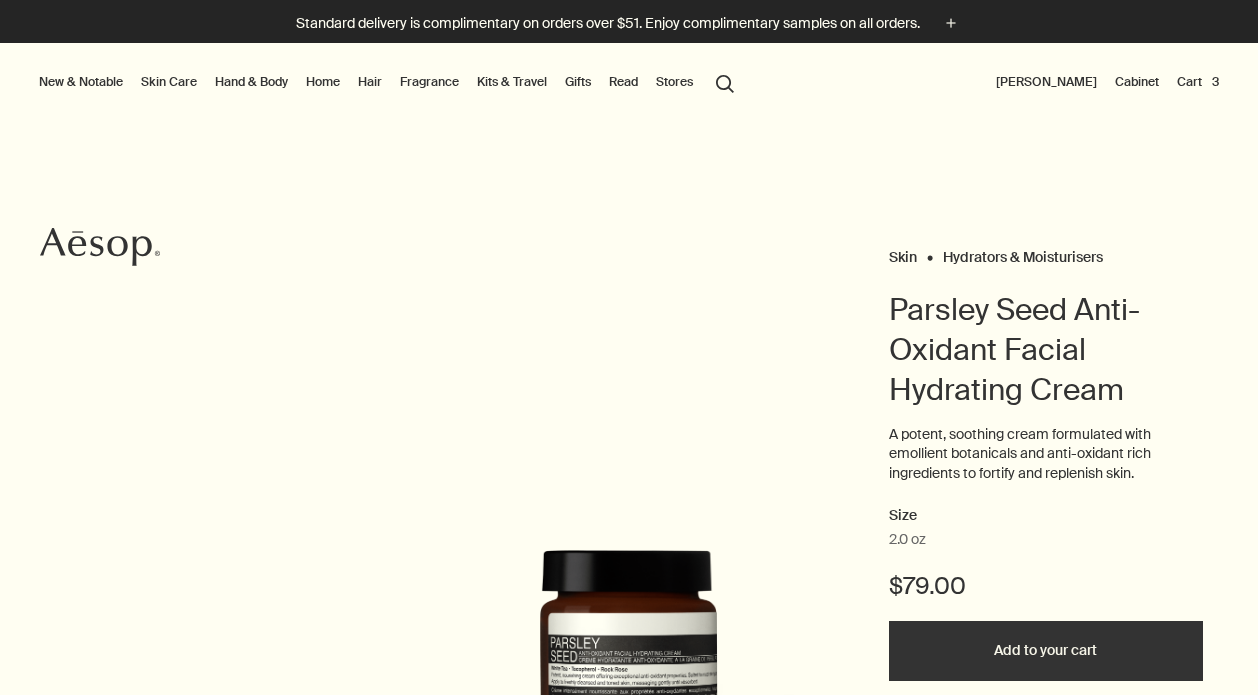 scroll, scrollTop: 0, scrollLeft: 0, axis: both 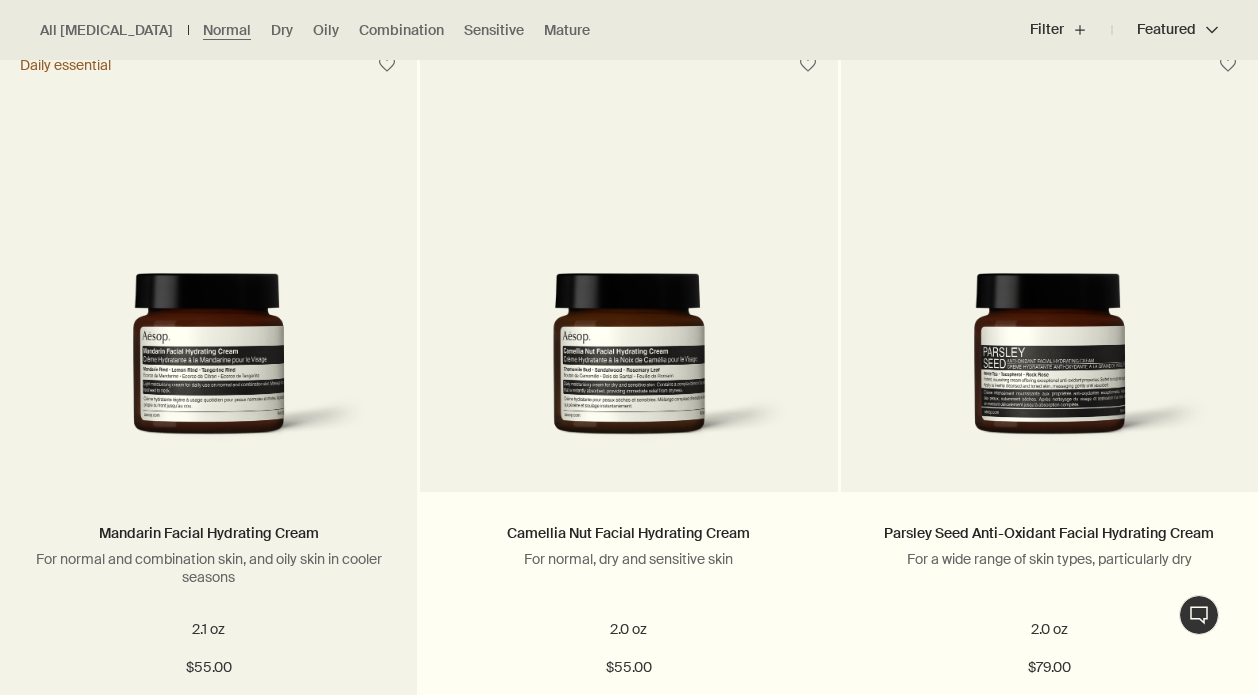 click at bounding box center (208, 368) 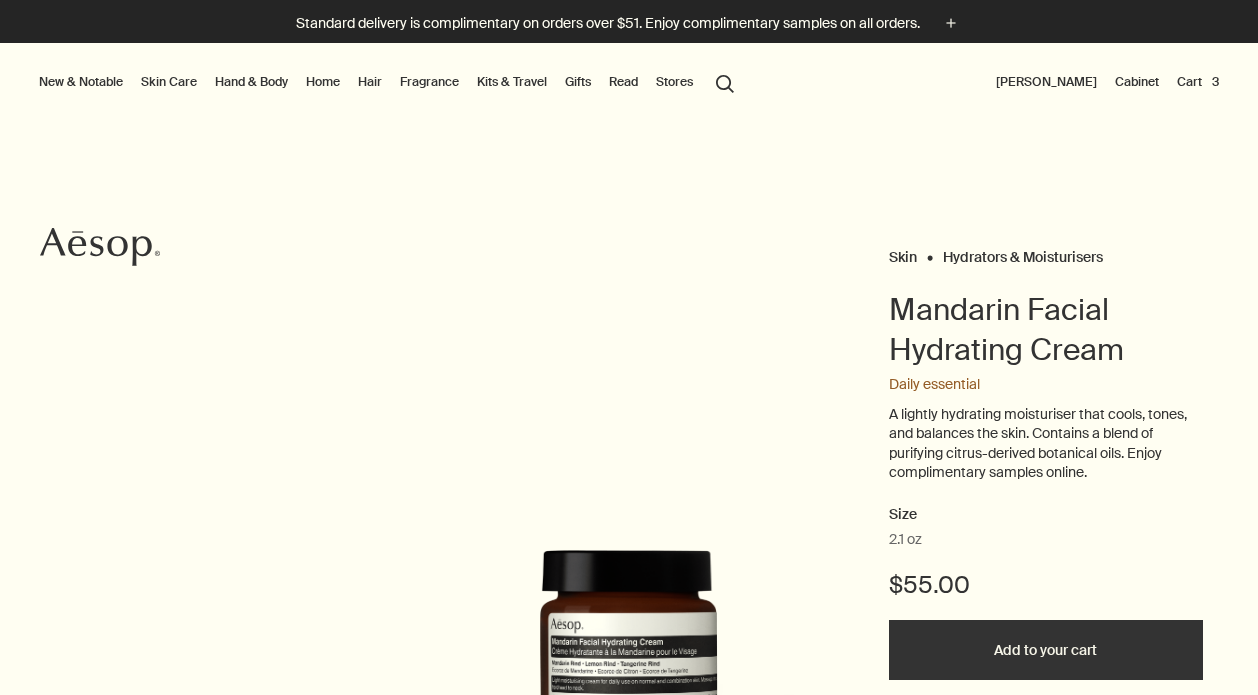scroll, scrollTop: 0, scrollLeft: 0, axis: both 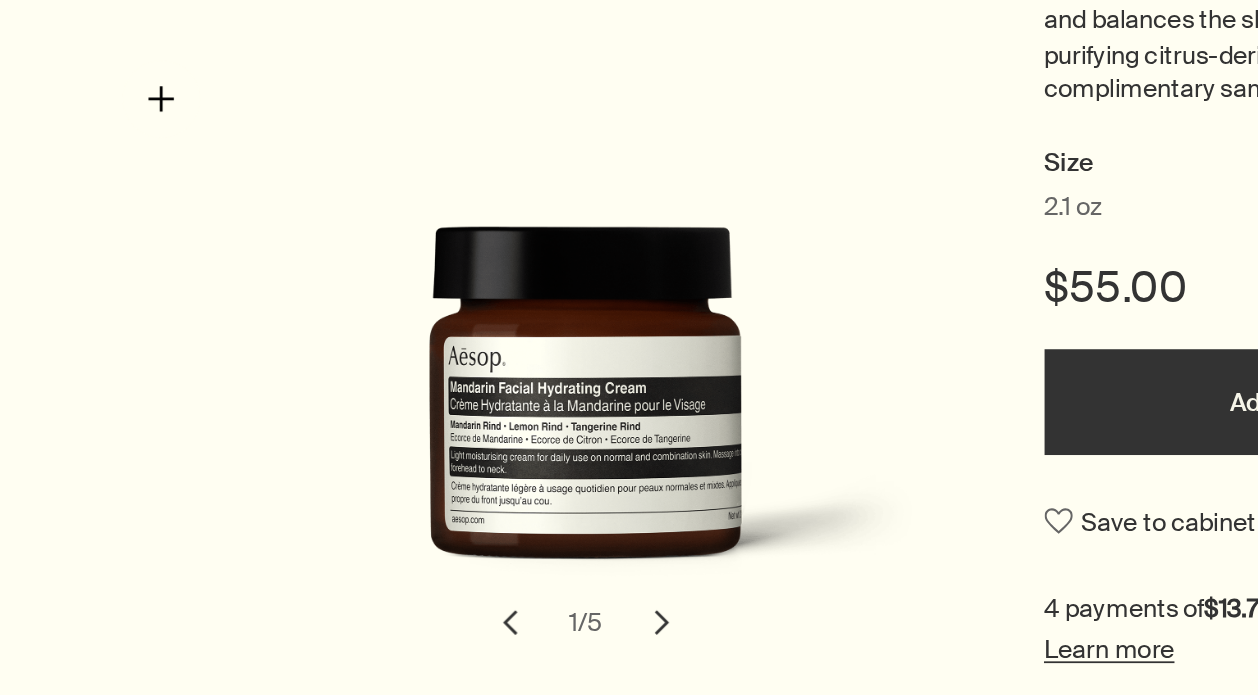 click at bounding box center [652, 424] 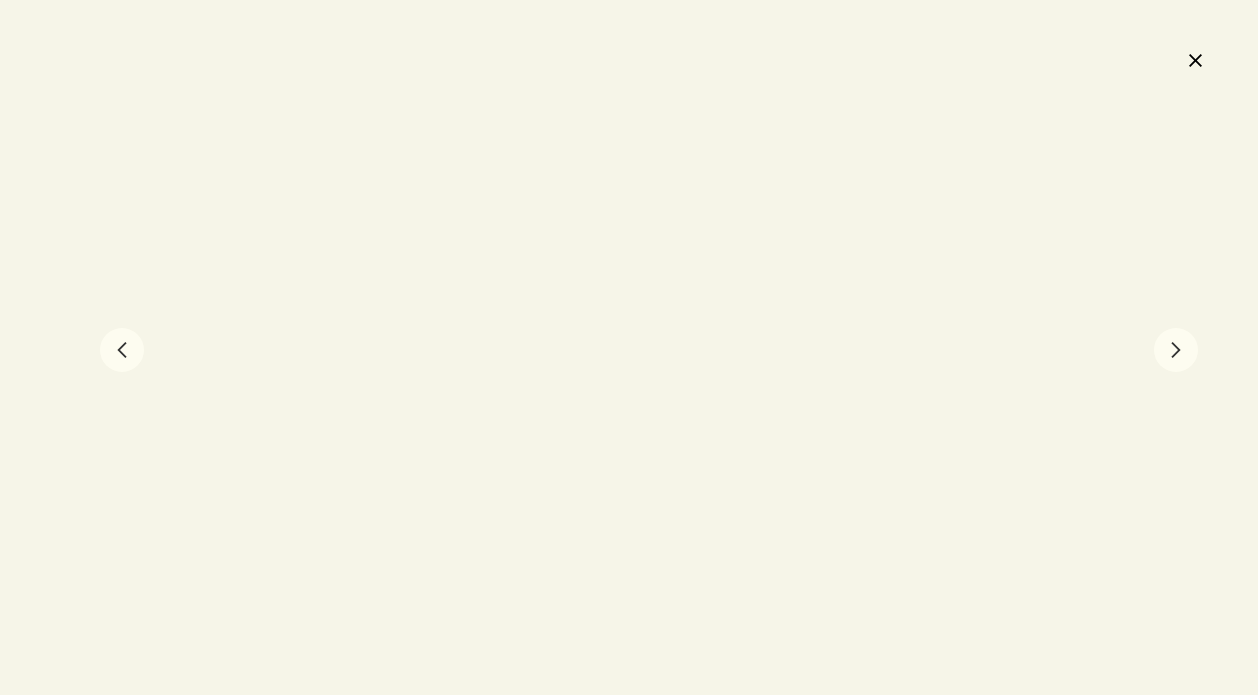 click on "close" at bounding box center (1195, 60) 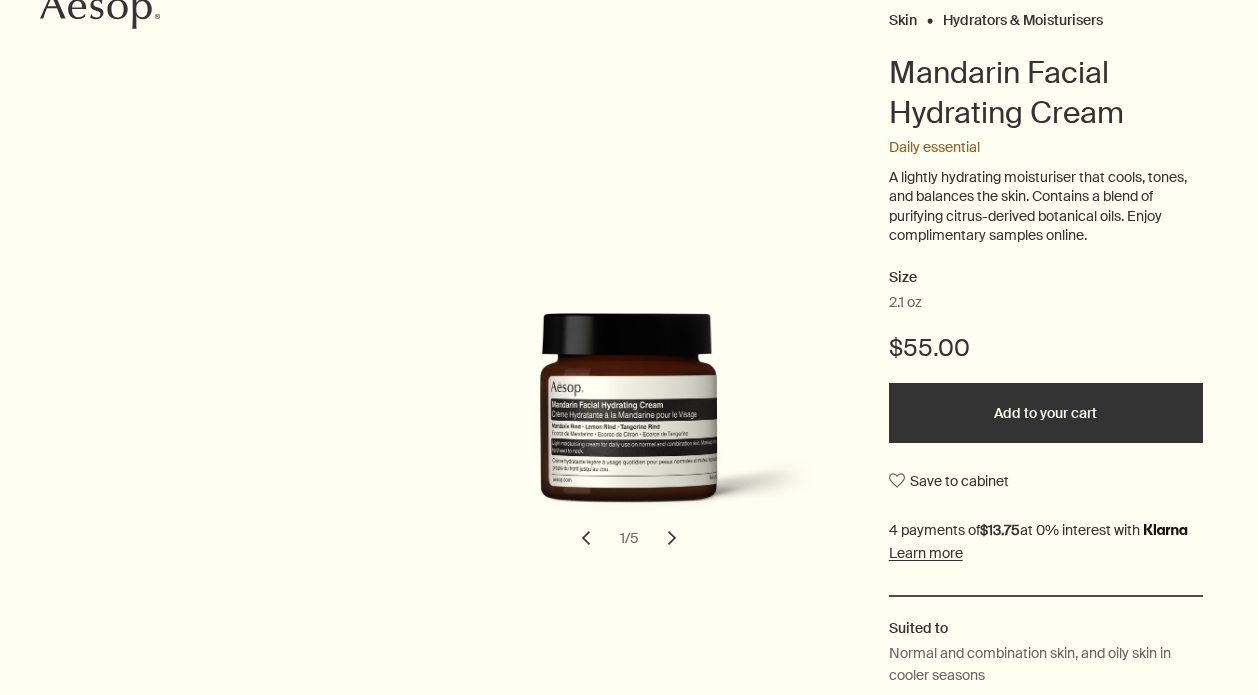 click on "Add to your cart" at bounding box center [1046, 413] 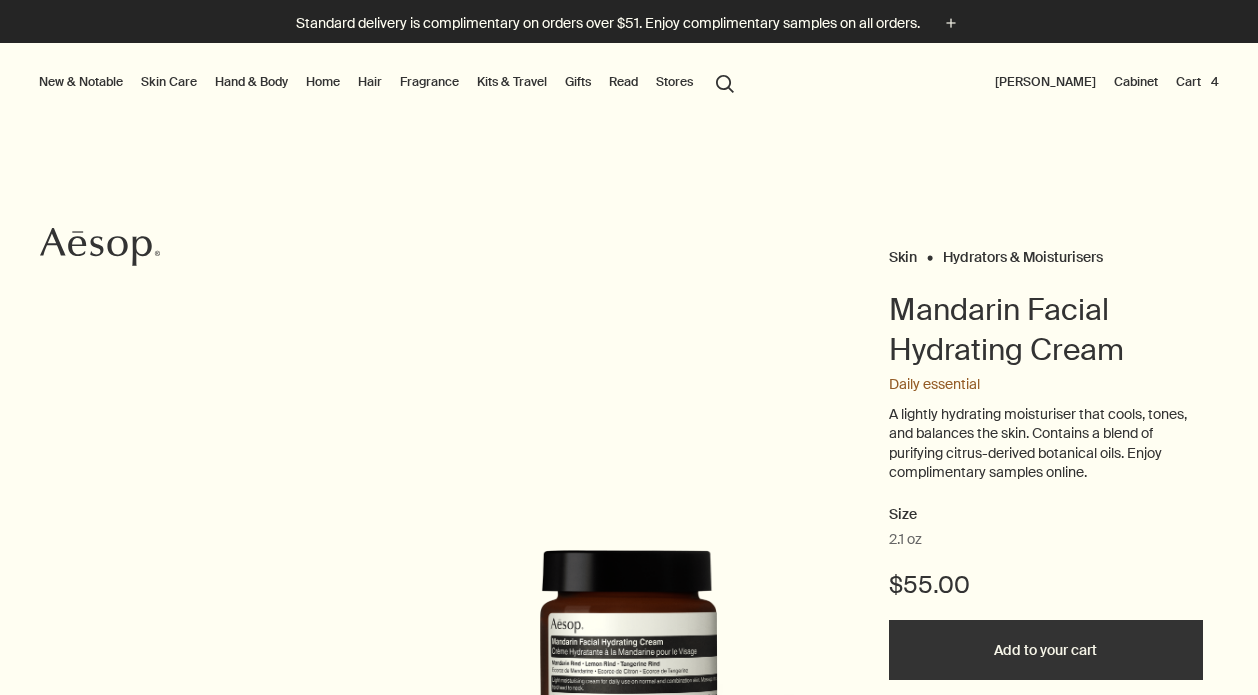 scroll, scrollTop: 0, scrollLeft: 0, axis: both 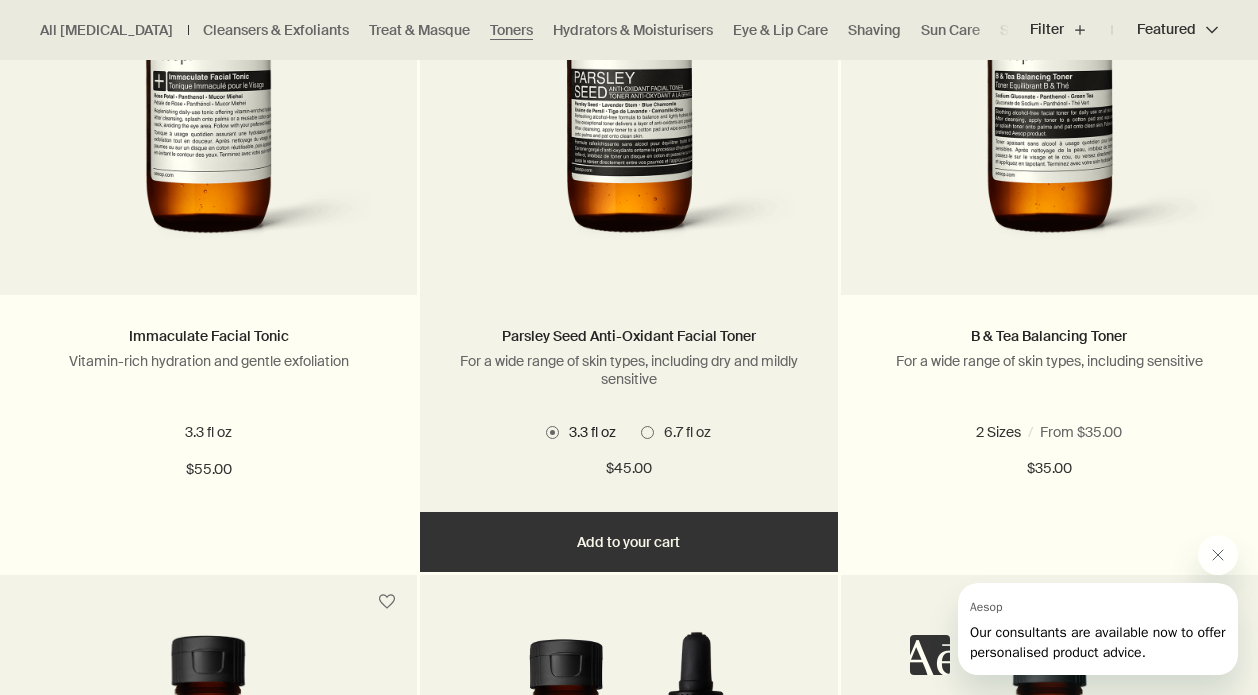 click on "Add Add to your cart" at bounding box center (628, 542) 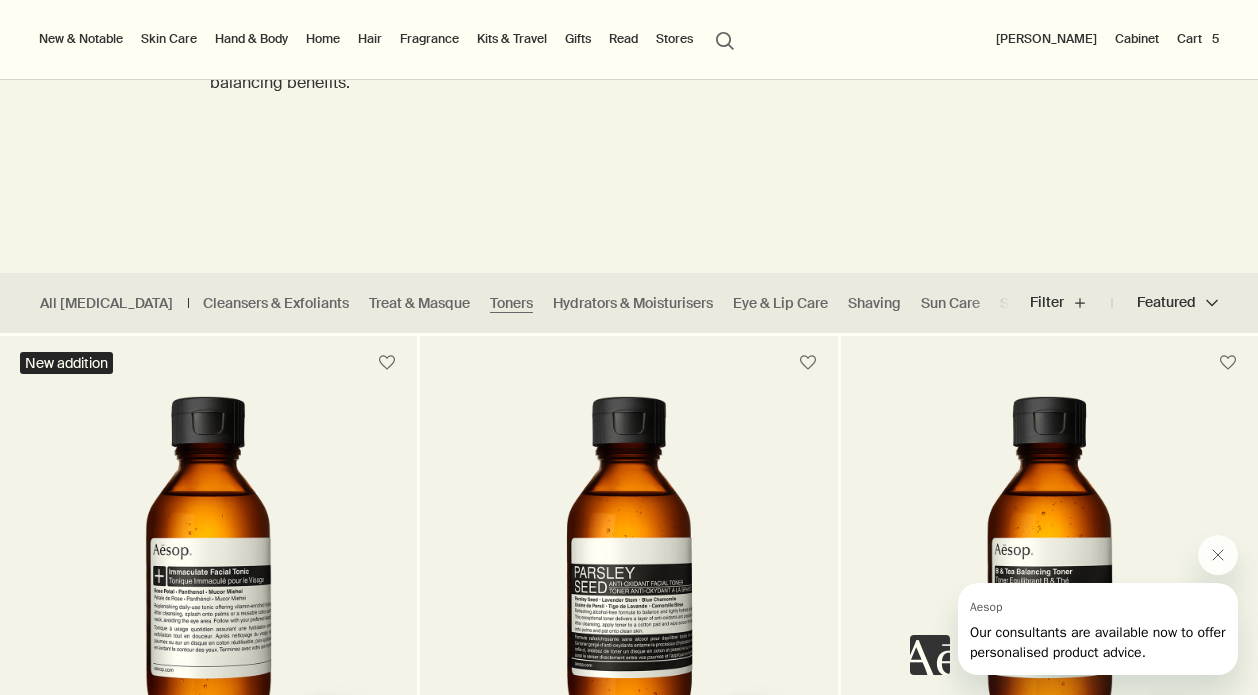 scroll, scrollTop: 246, scrollLeft: 0, axis: vertical 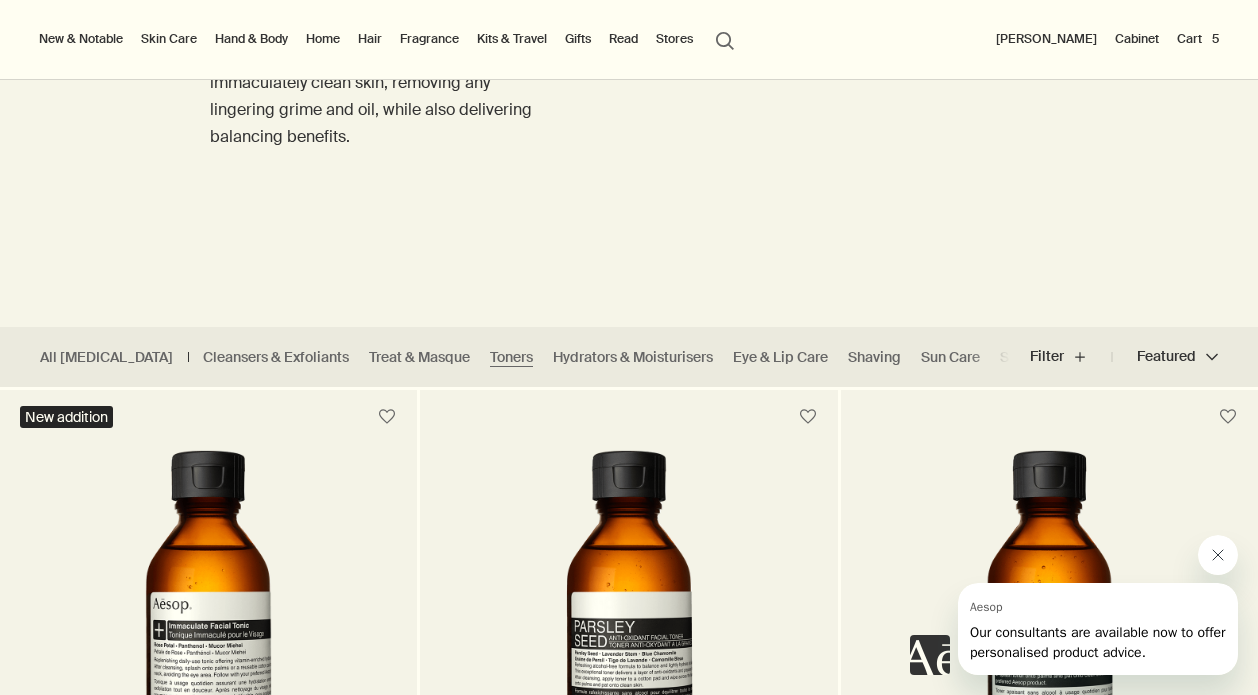 click 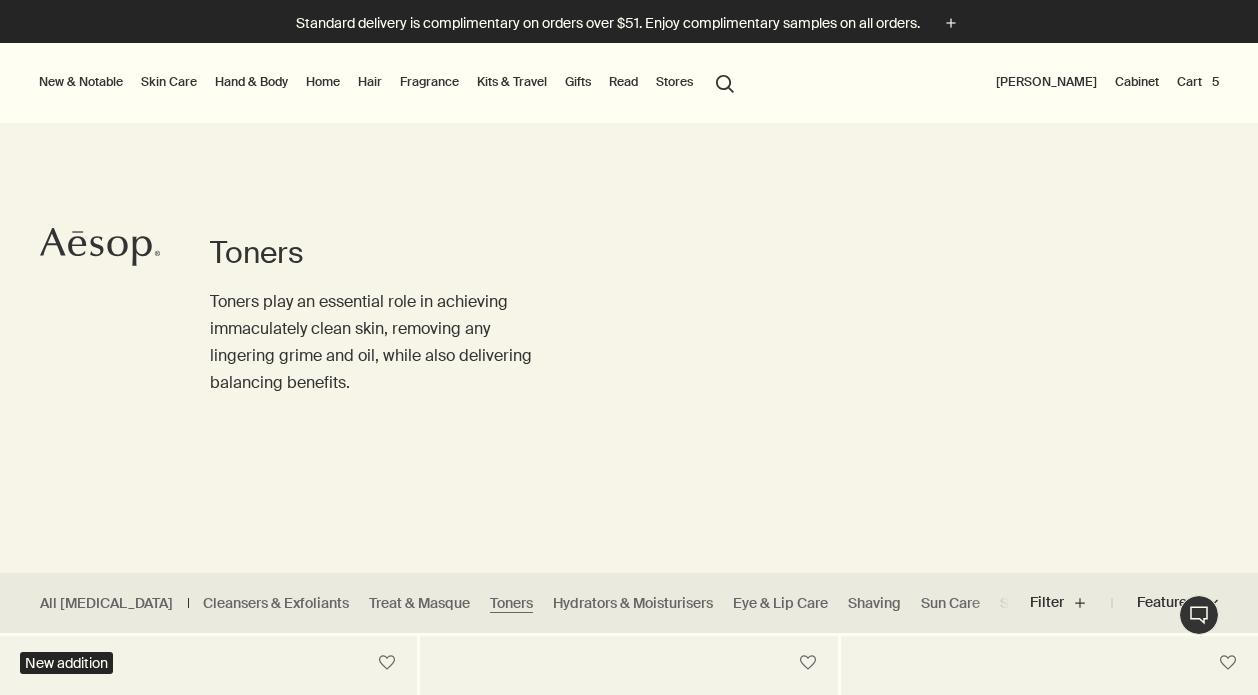 scroll, scrollTop: 0, scrollLeft: 0, axis: both 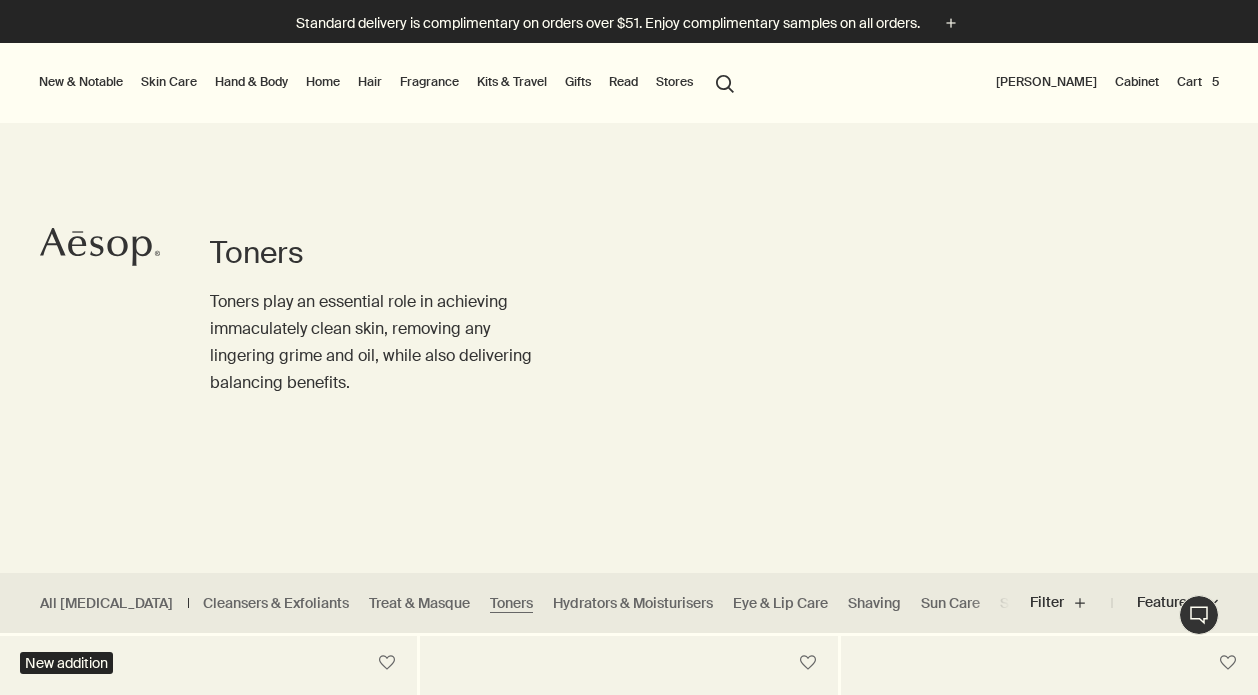 click on "Fragrance" at bounding box center [429, 82] 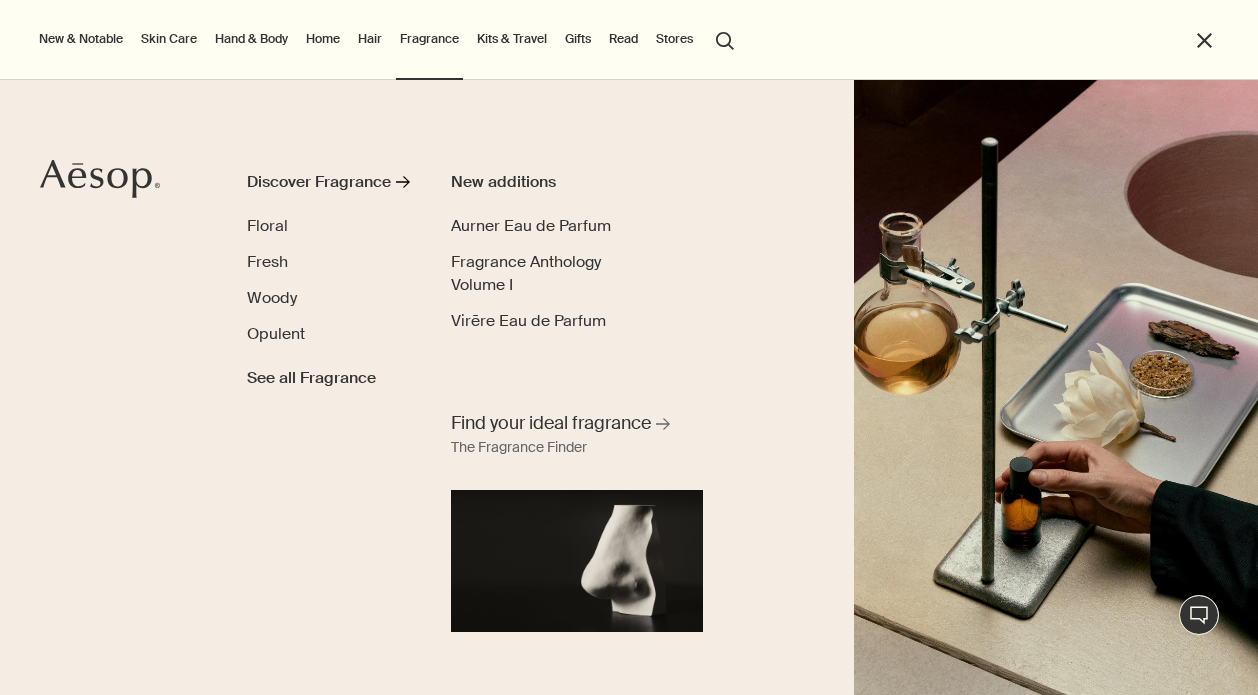 click on "Hair" at bounding box center [370, 39] 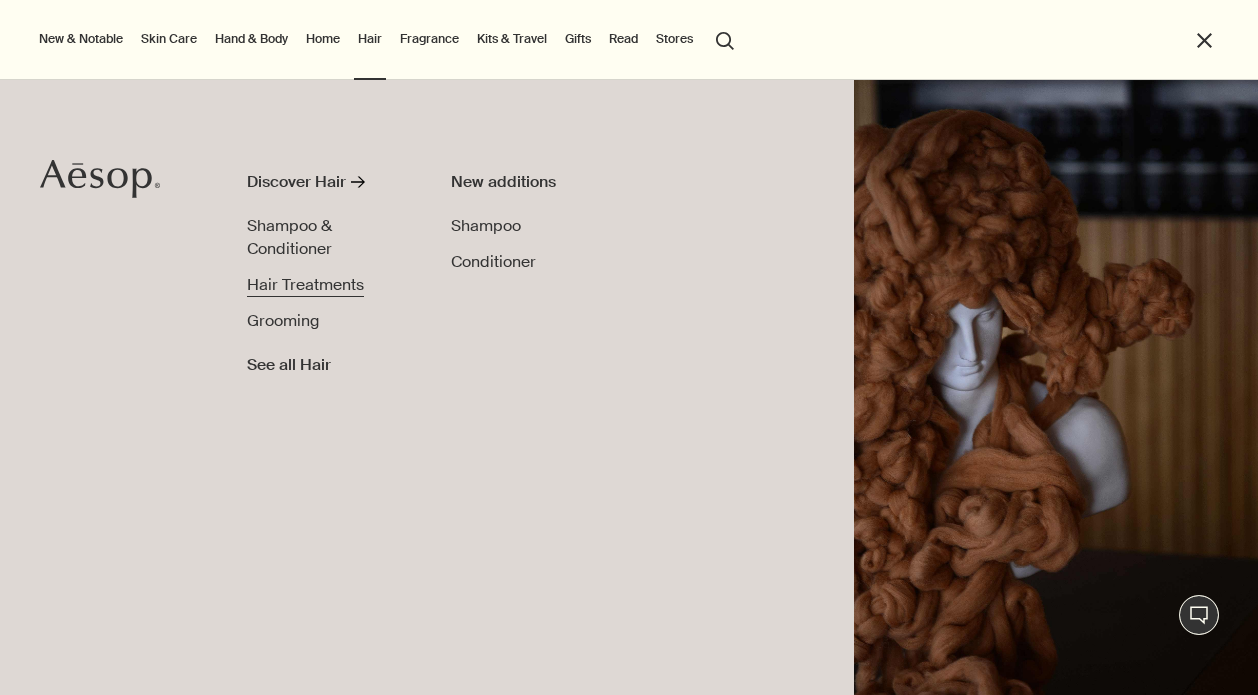 click on "Hair Treatments" at bounding box center (305, 284) 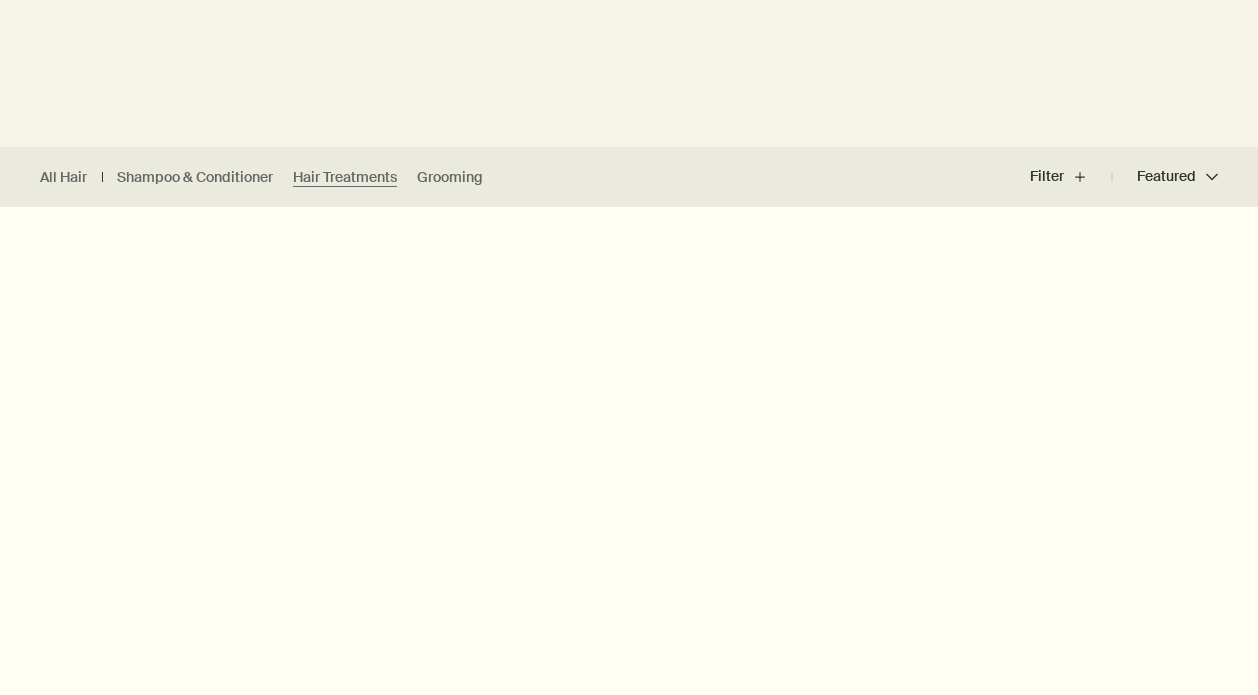 scroll, scrollTop: 0, scrollLeft: 0, axis: both 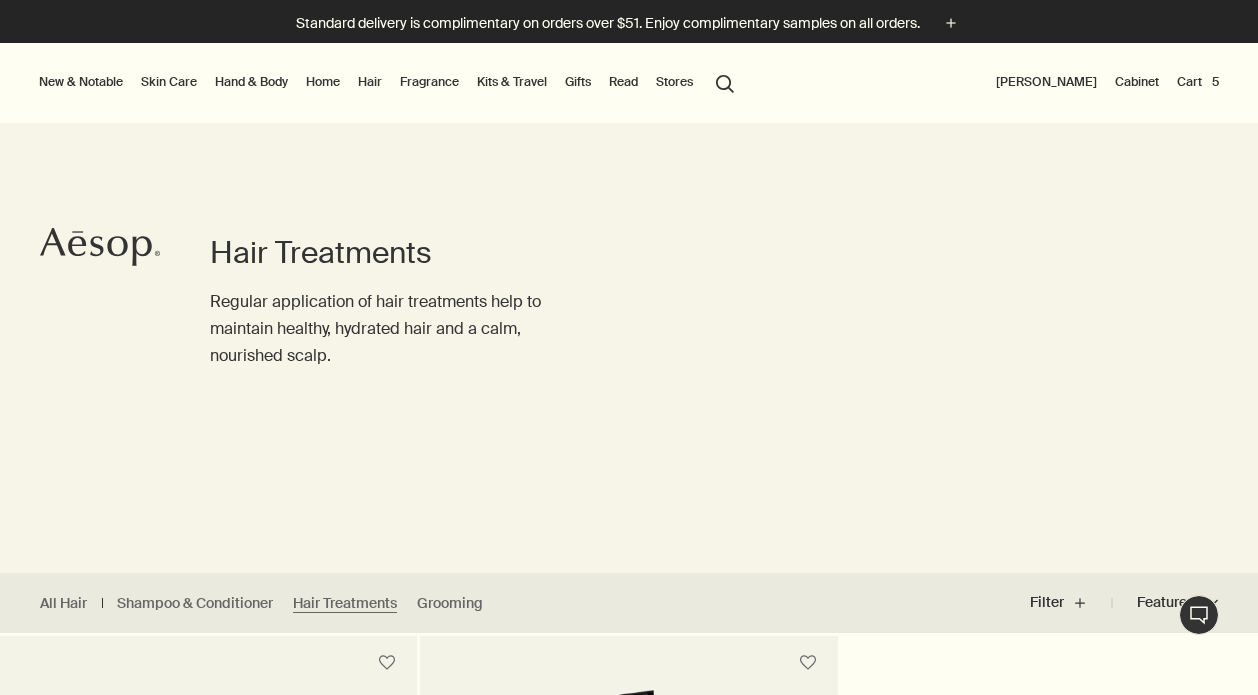 click on "Home" at bounding box center (323, 82) 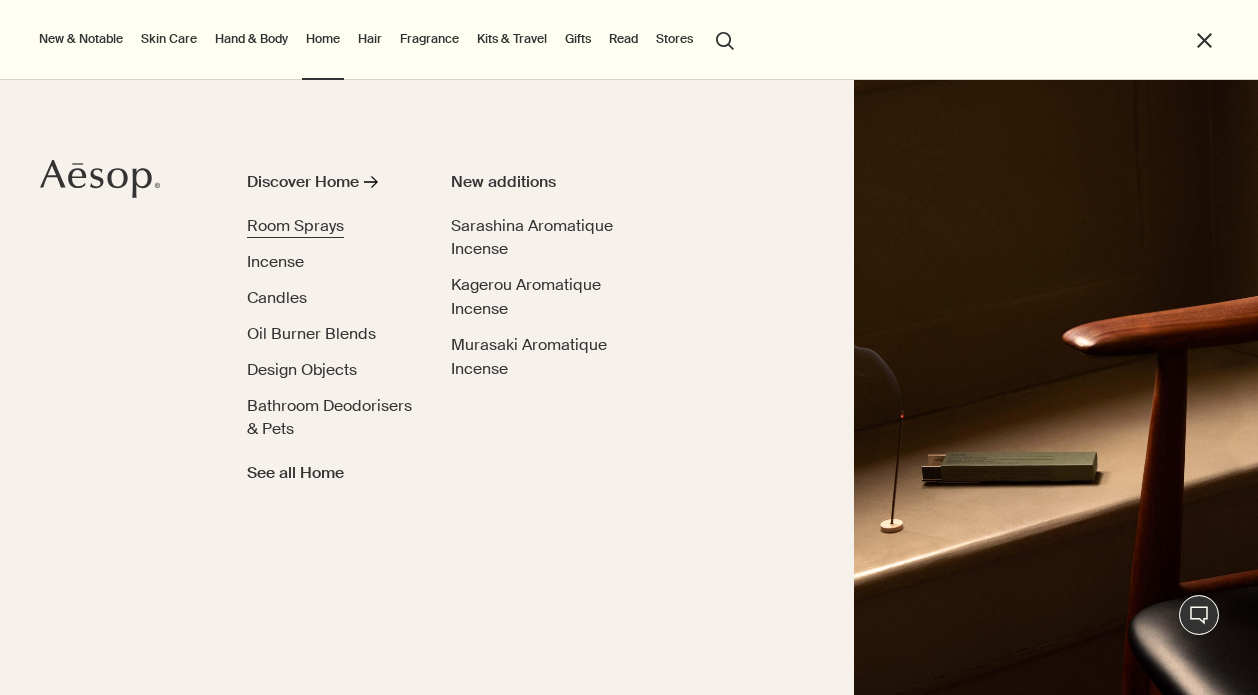 click on "Room Sprays" at bounding box center (295, 225) 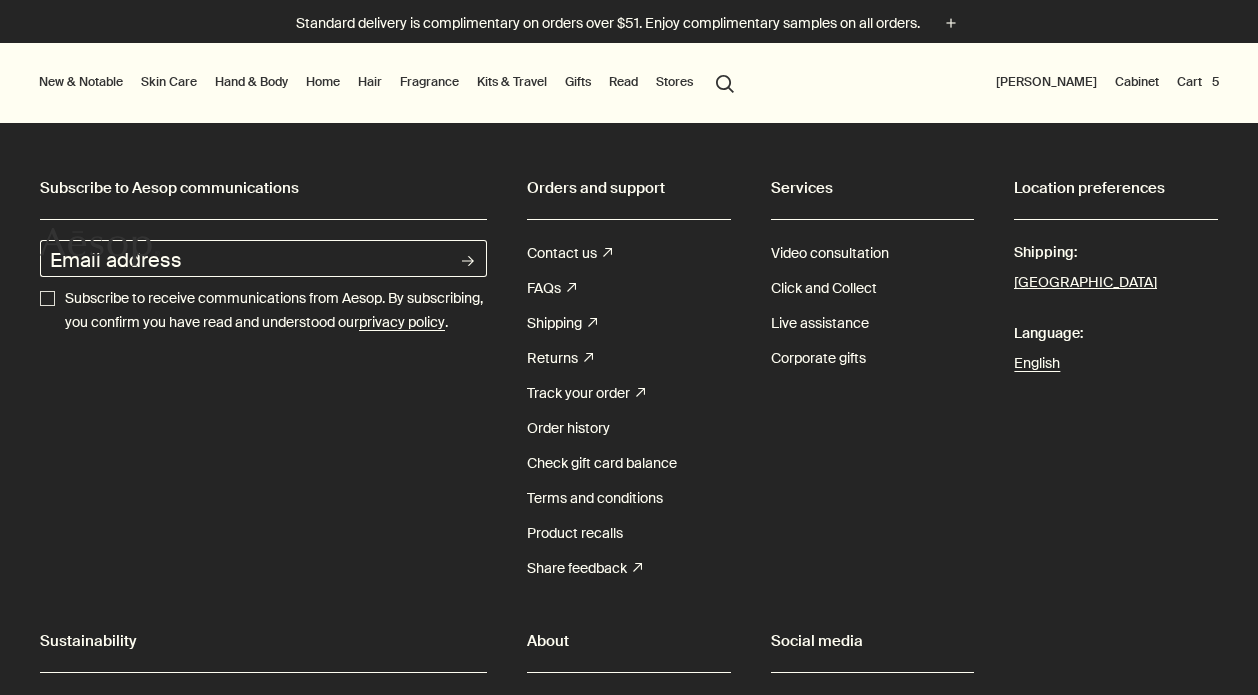 scroll, scrollTop: 0, scrollLeft: 0, axis: both 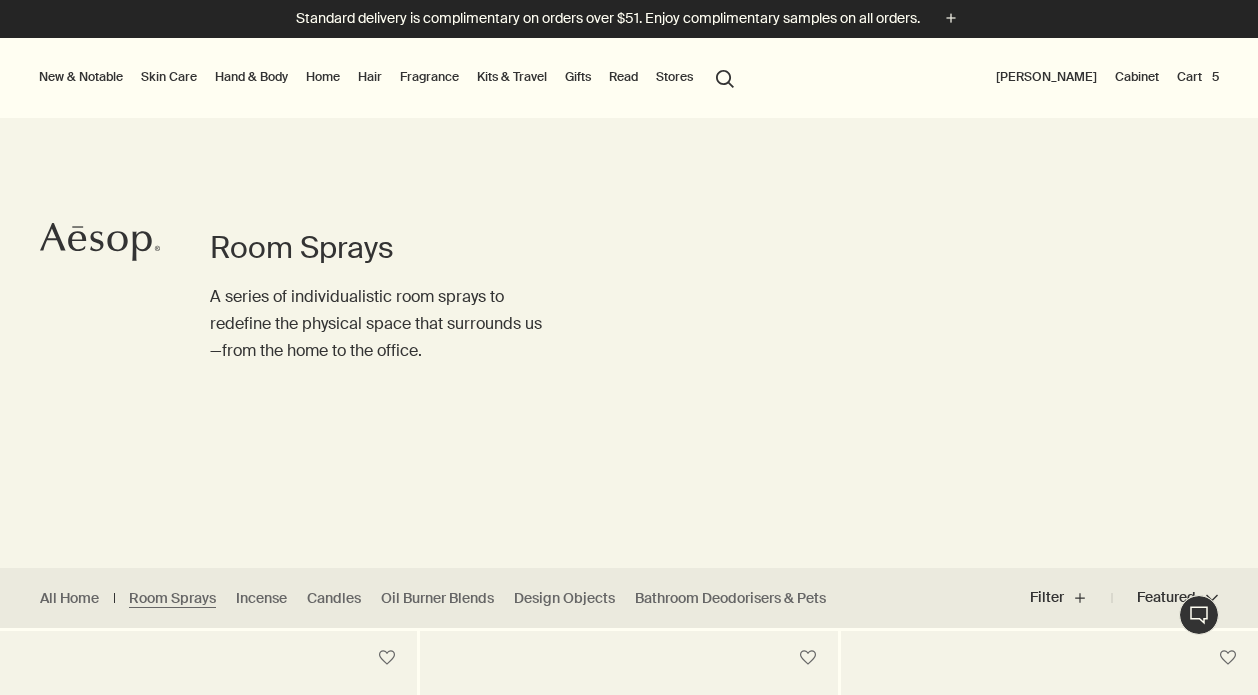 click on "Cart 5" at bounding box center [1198, 77] 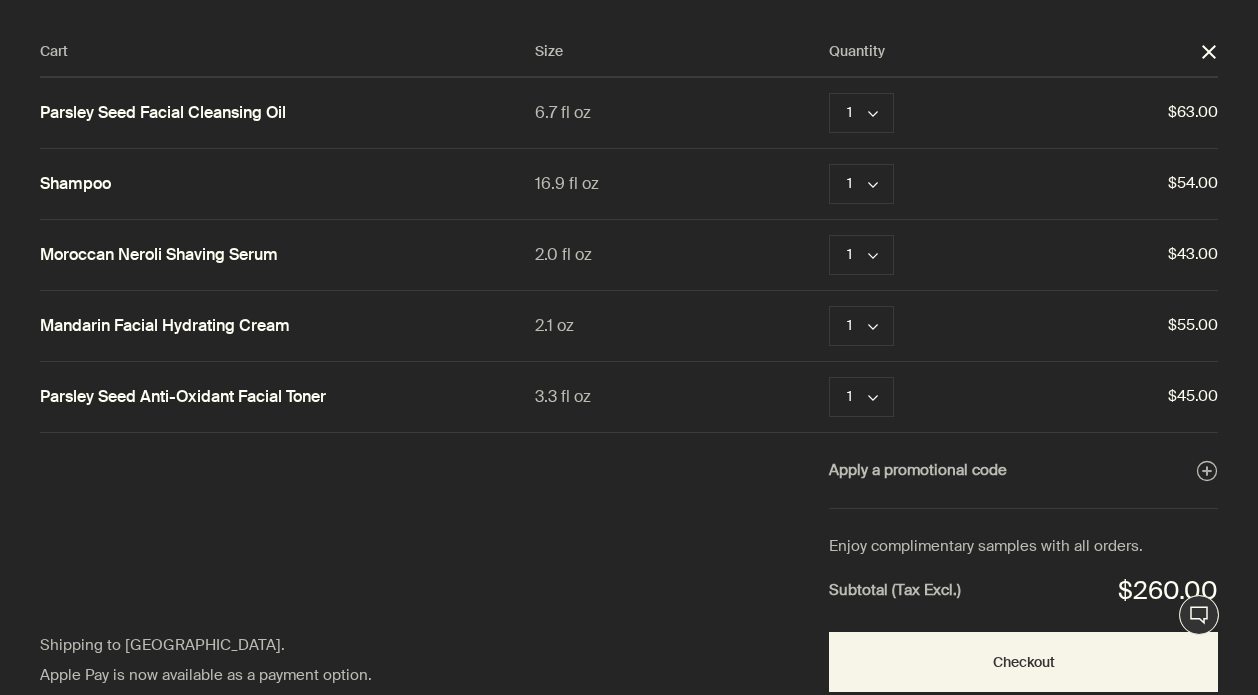 scroll, scrollTop: -3, scrollLeft: 0, axis: vertical 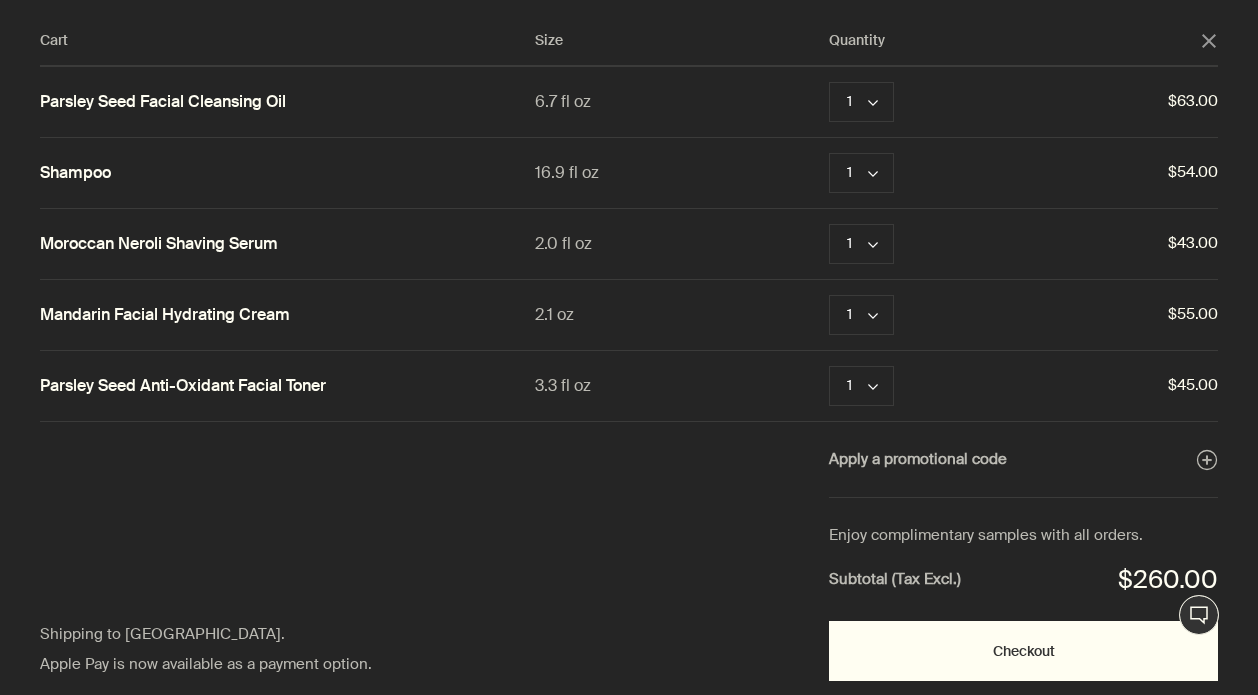 click on "Checkout" at bounding box center (1023, 651) 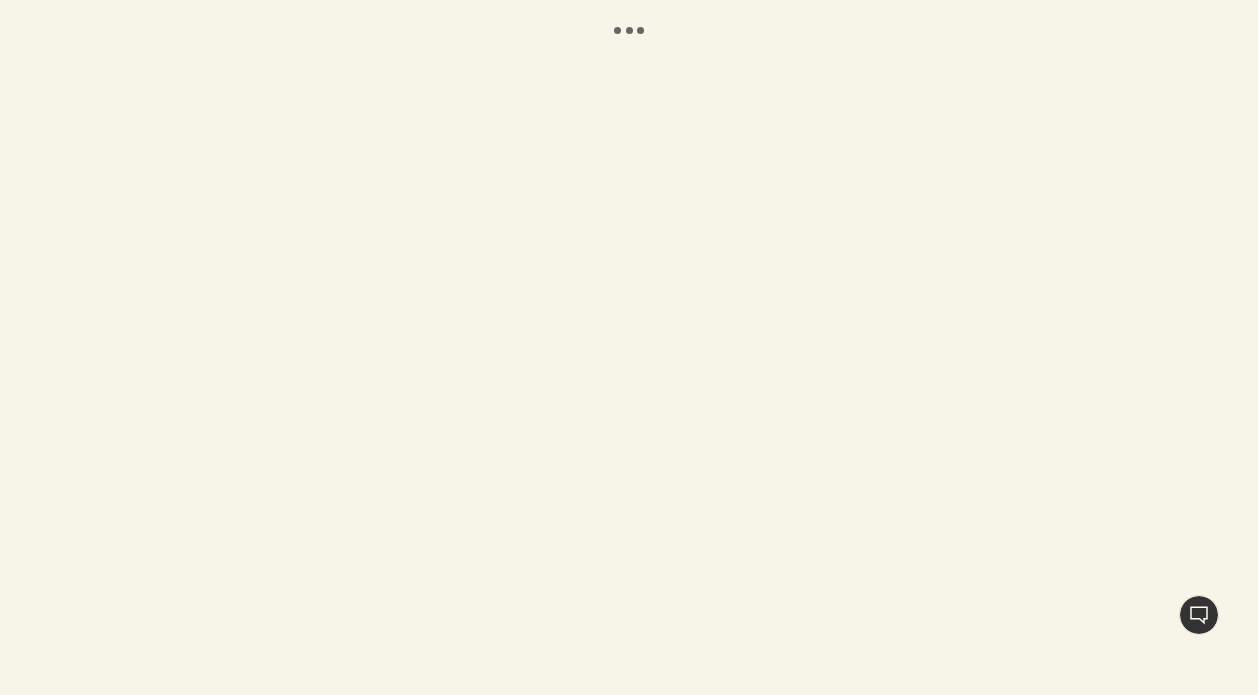 scroll, scrollTop: 0, scrollLeft: 0, axis: both 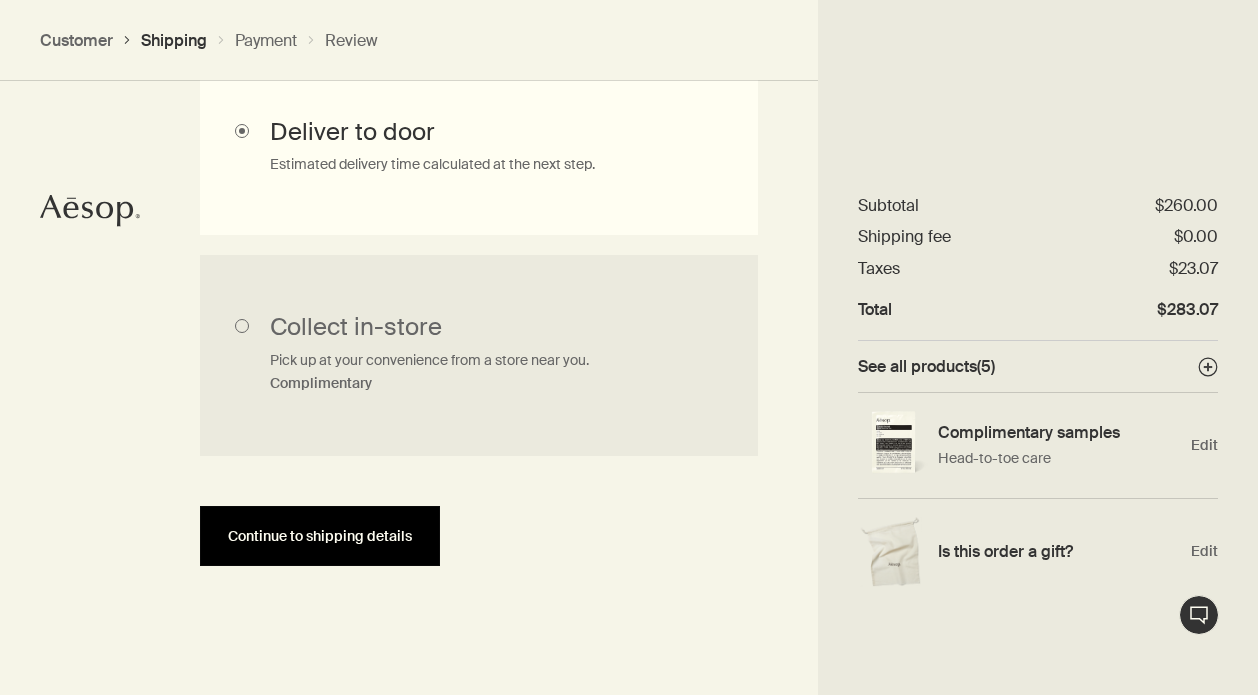 click on "Continue to shipping details" at bounding box center [320, 536] 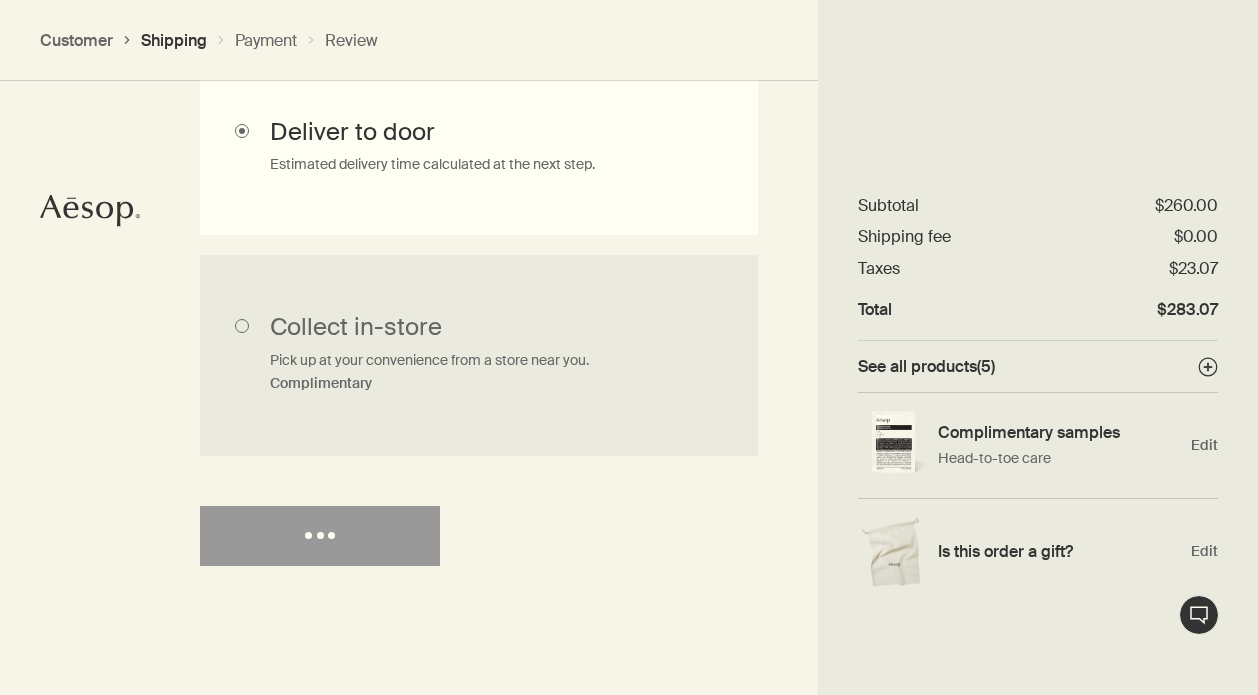 select on "US" 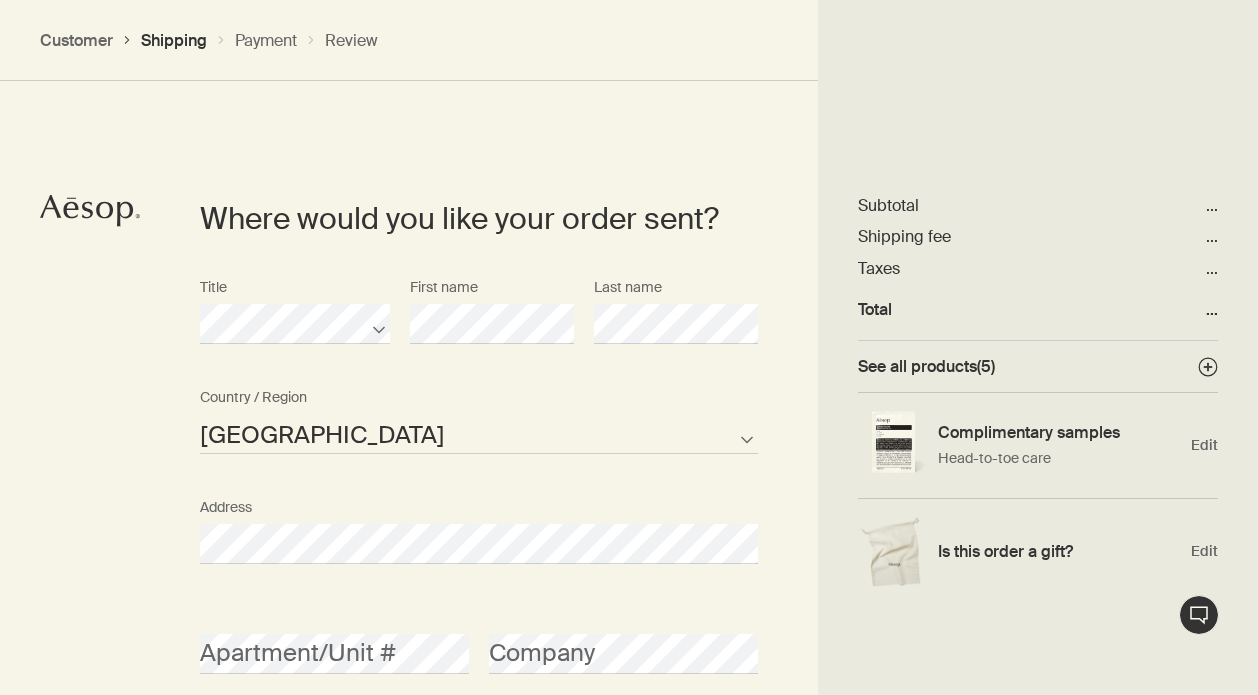 scroll, scrollTop: 863, scrollLeft: 0, axis: vertical 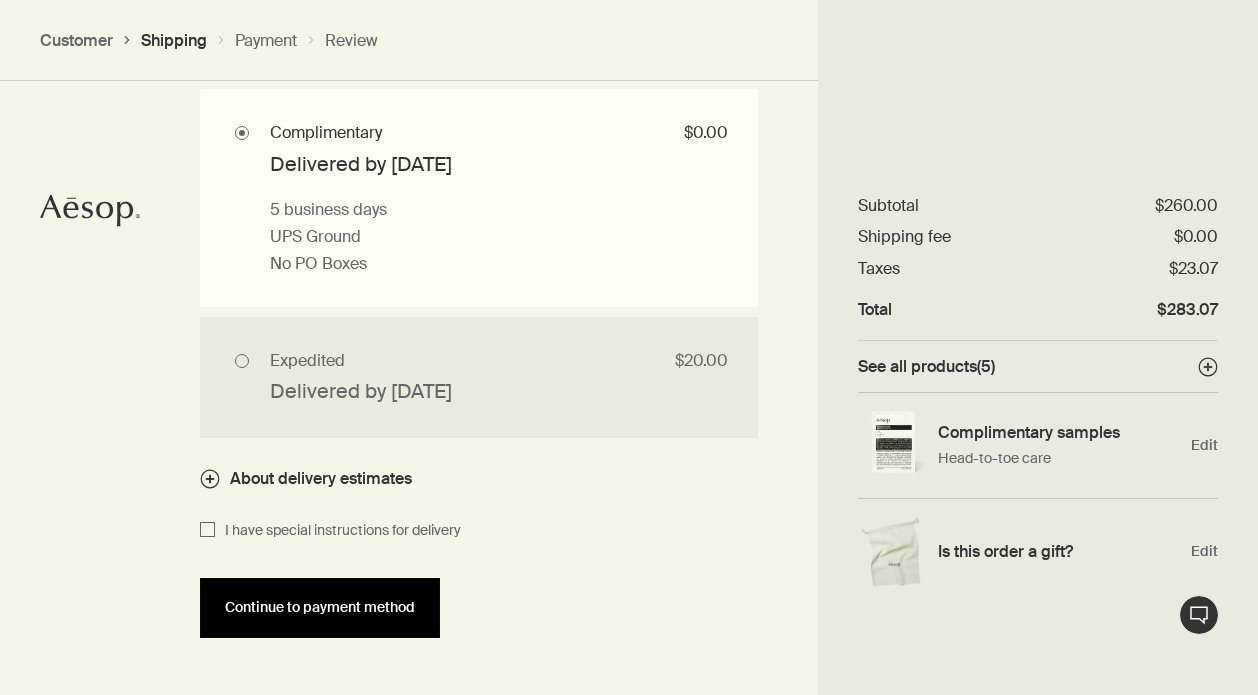 click on "Continue to payment method" at bounding box center [320, 607] 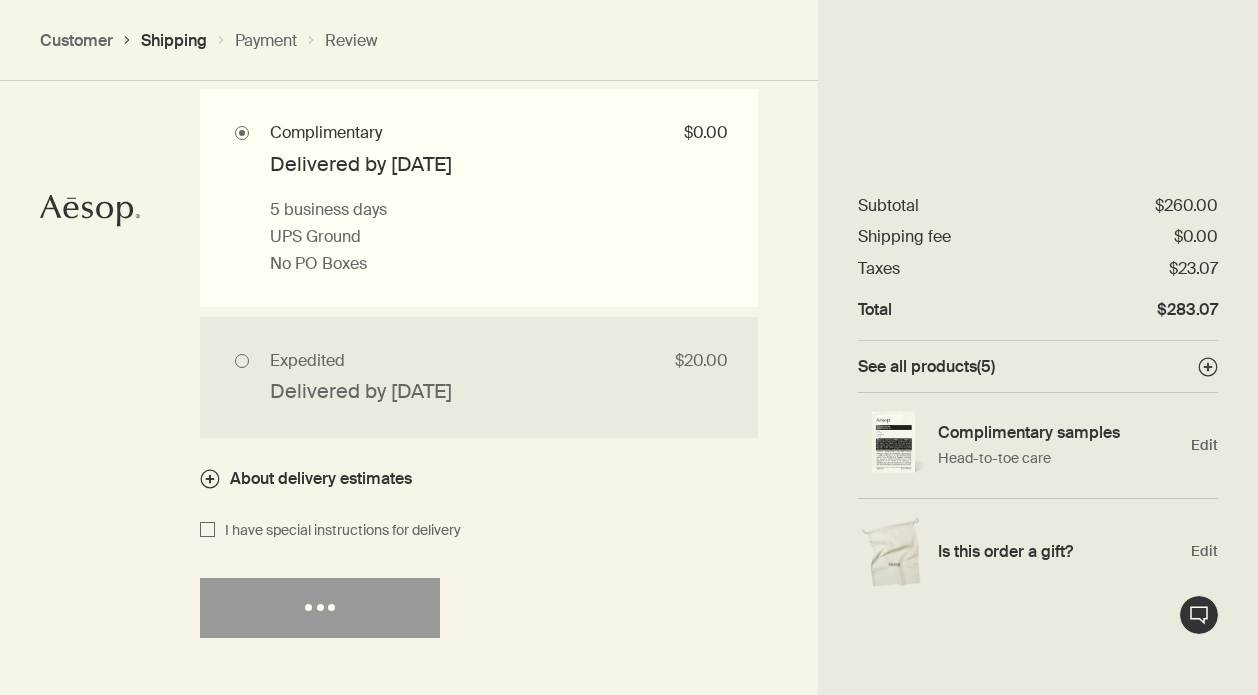 select on "US" 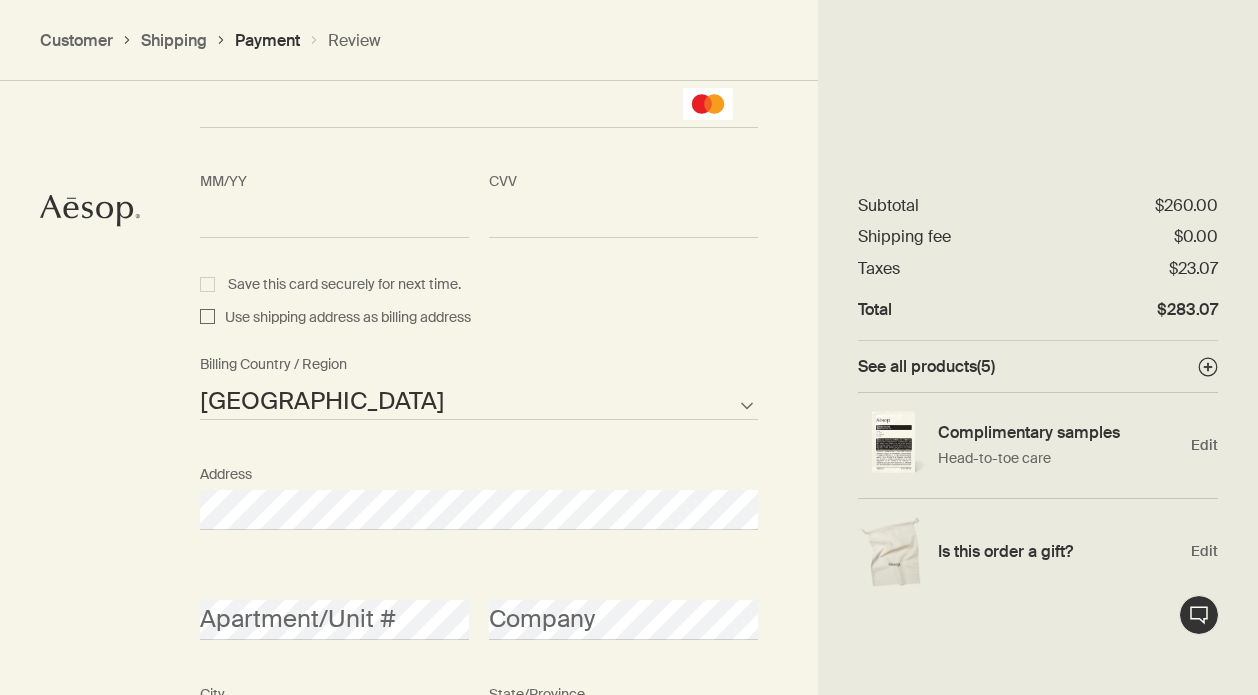 scroll, scrollTop: 2056, scrollLeft: 0, axis: vertical 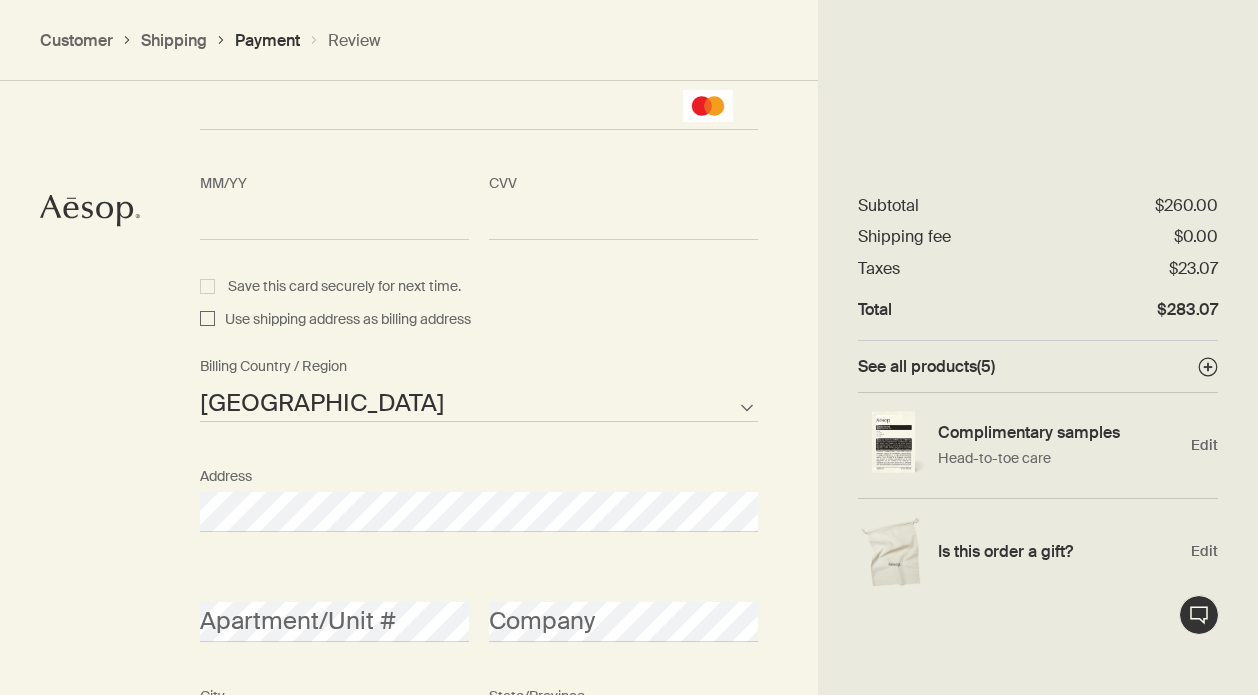 click on "Use shipping address as billing address" at bounding box center (207, 320) 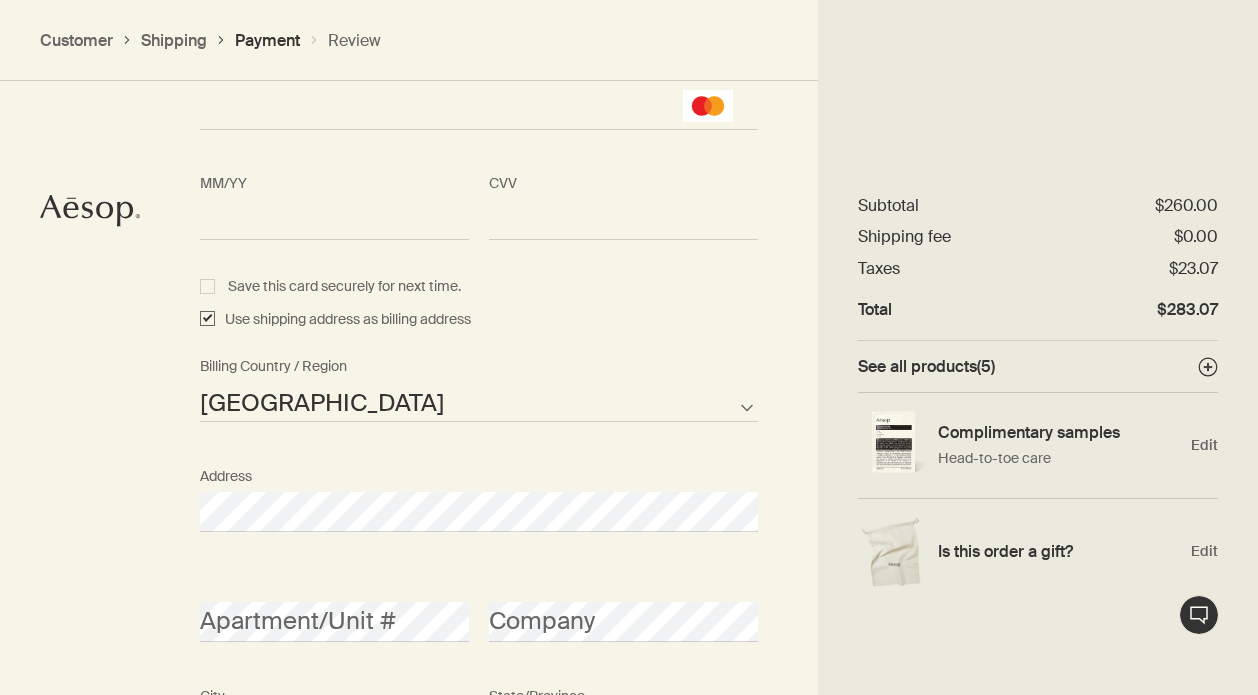 checkbox on "true" 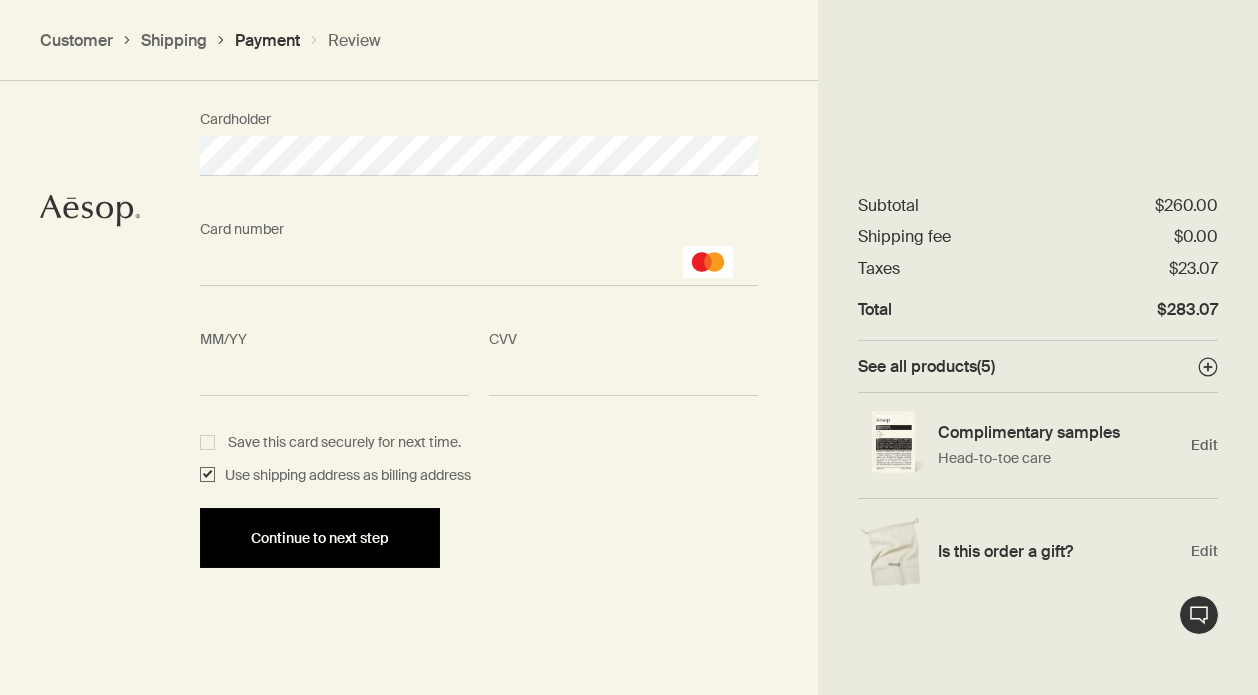 click on "Continue to next step" at bounding box center (320, 538) 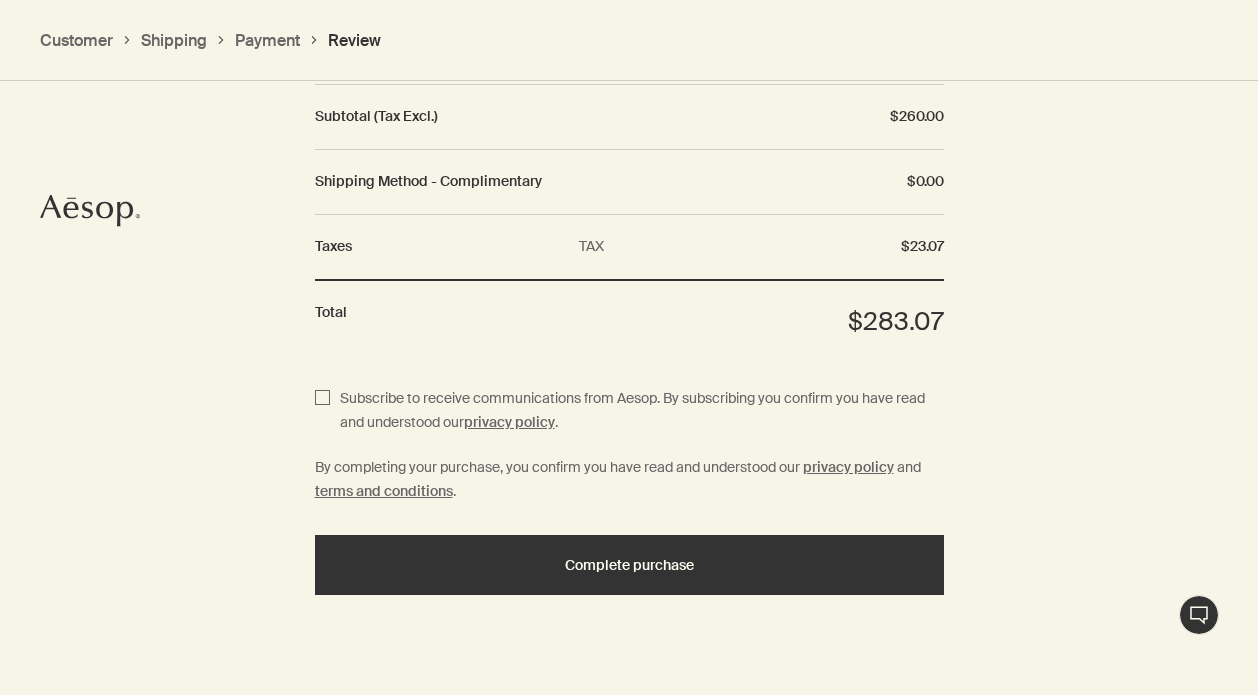 scroll, scrollTop: 2671, scrollLeft: 0, axis: vertical 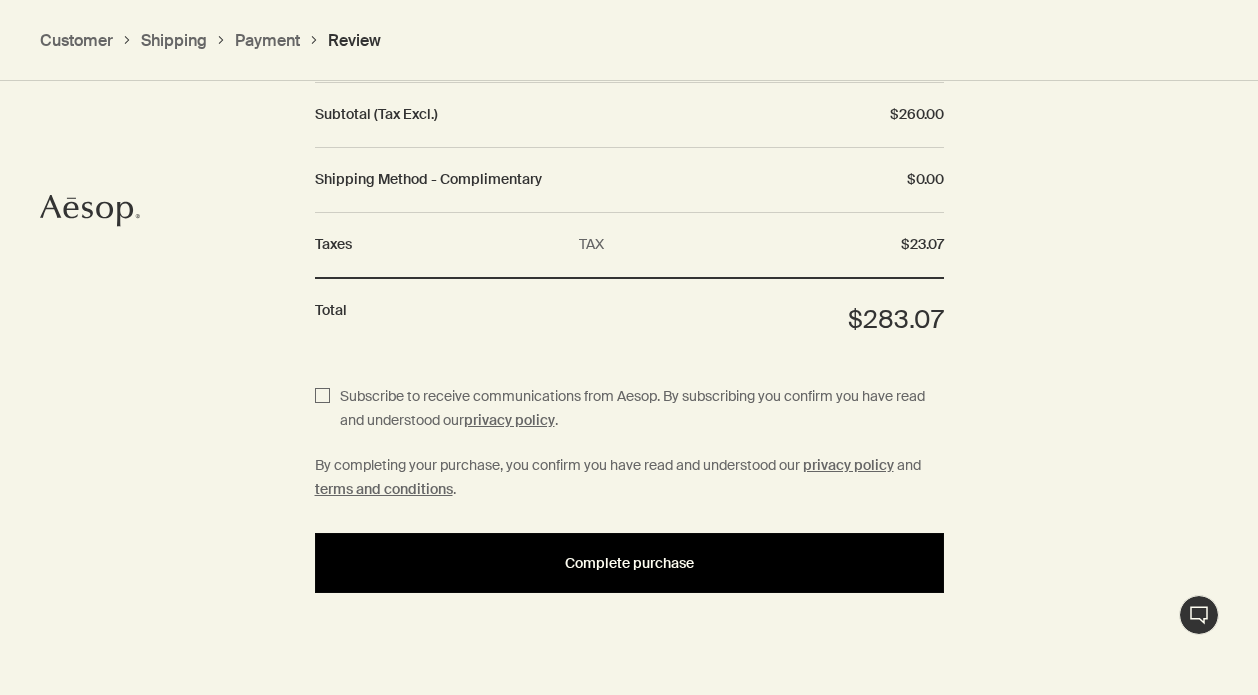 click on "Complete purchase" at bounding box center [629, 563] 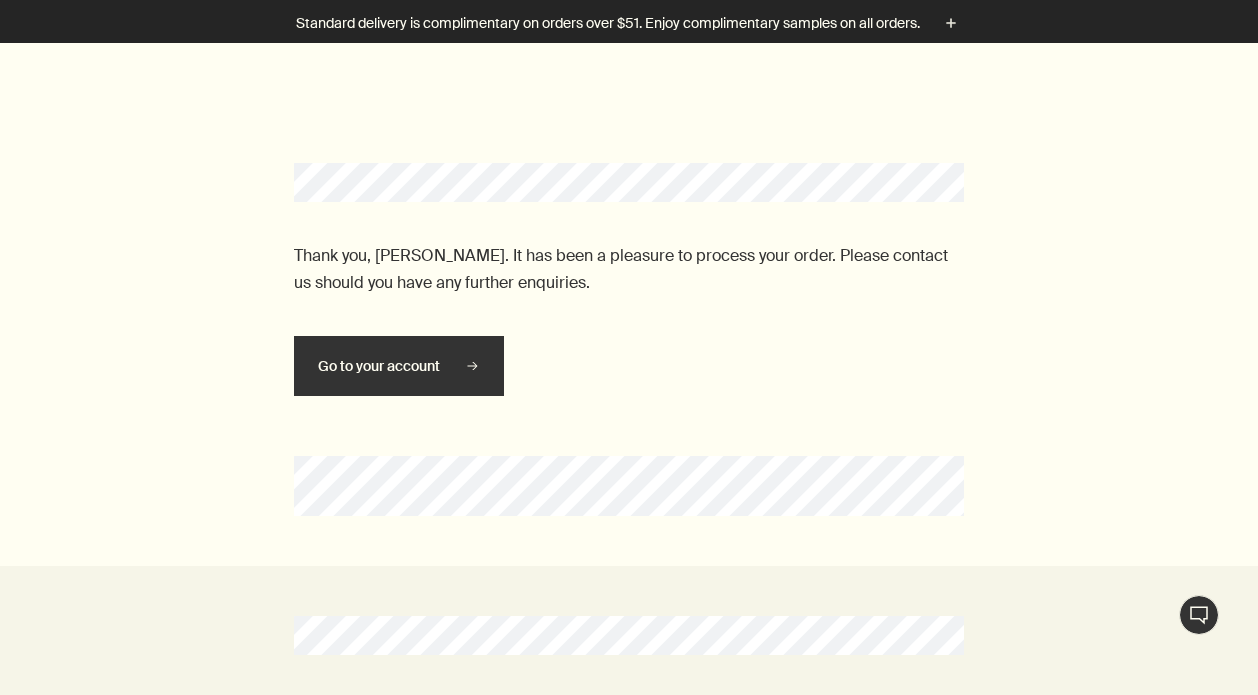 scroll, scrollTop: 0, scrollLeft: 0, axis: both 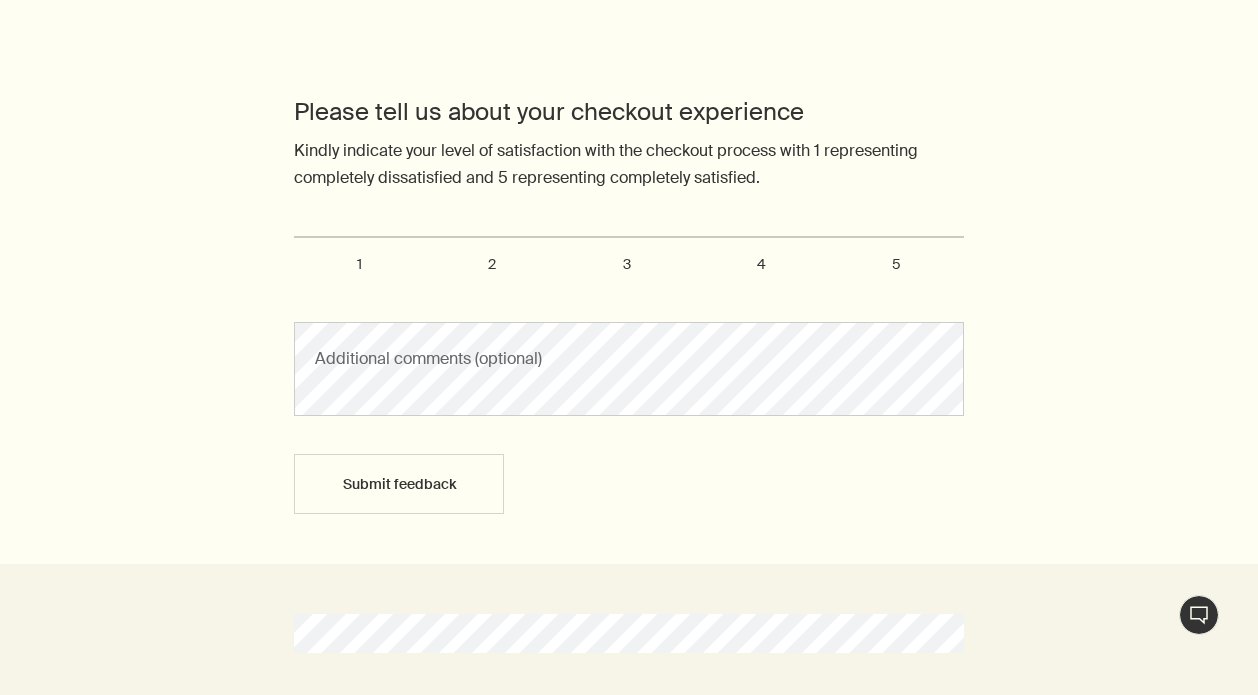 click on "5" at bounding box center (896, 264) 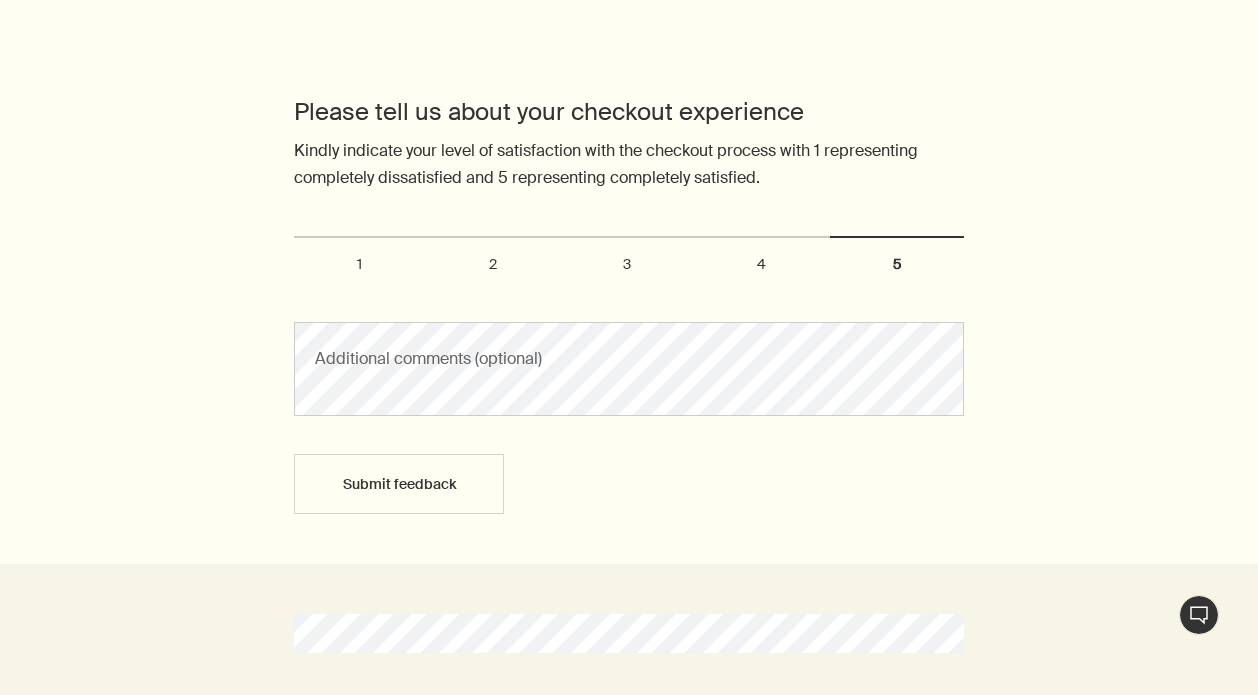 radio on "true" 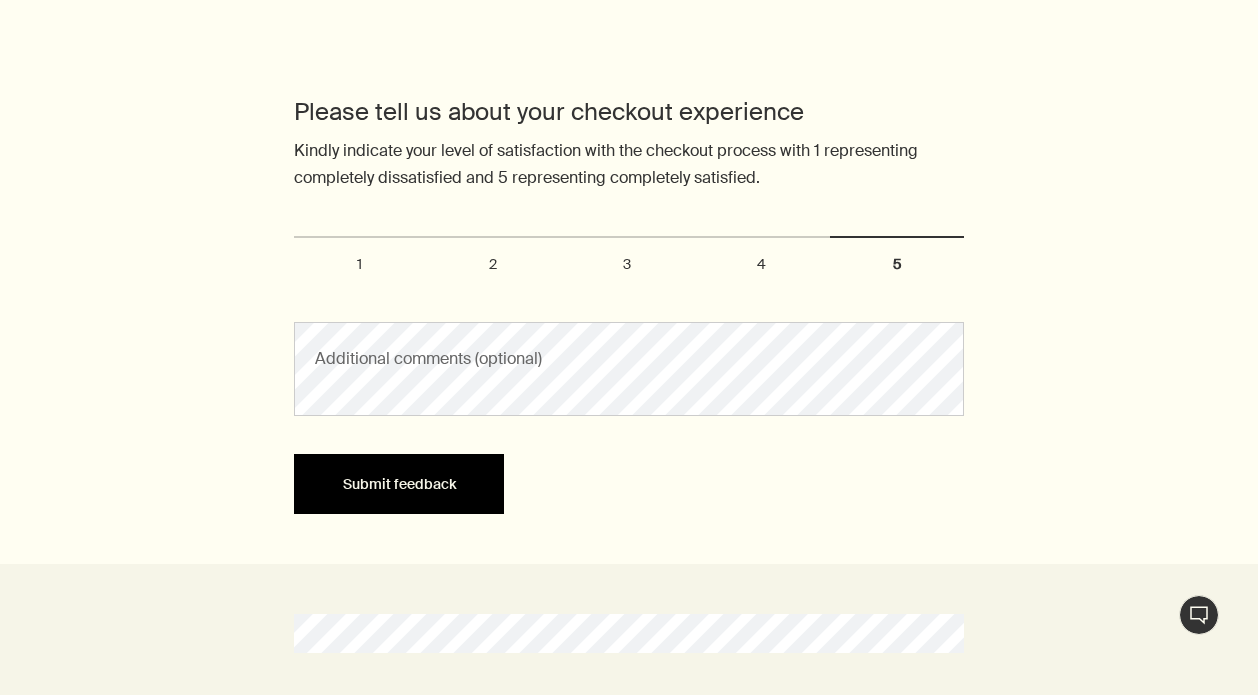 click on "Submit feedback" at bounding box center [399, 484] 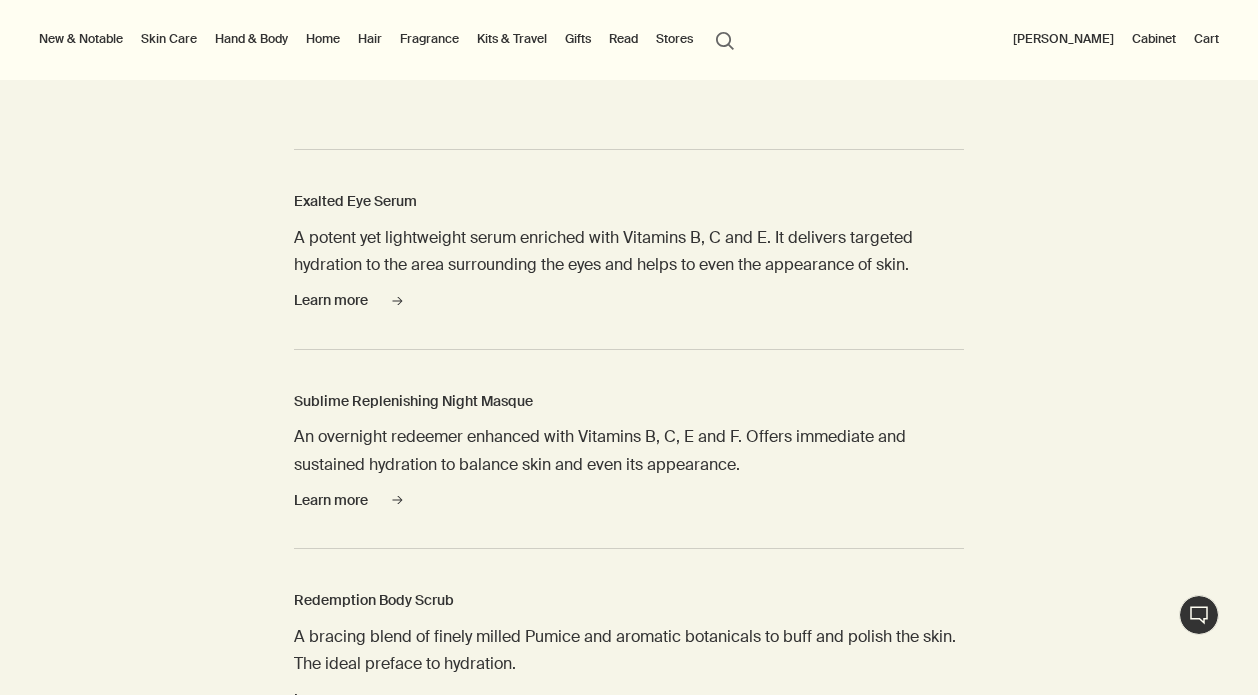 scroll, scrollTop: 3787, scrollLeft: 0, axis: vertical 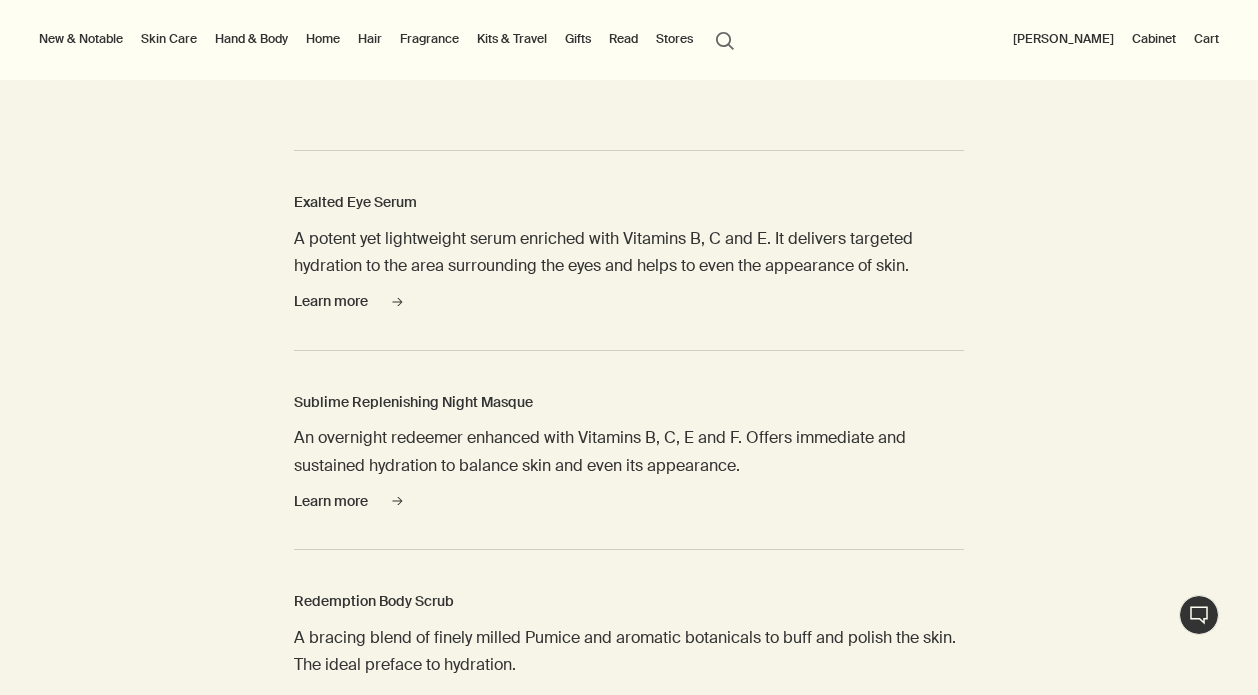 click on "Read" at bounding box center (623, 39) 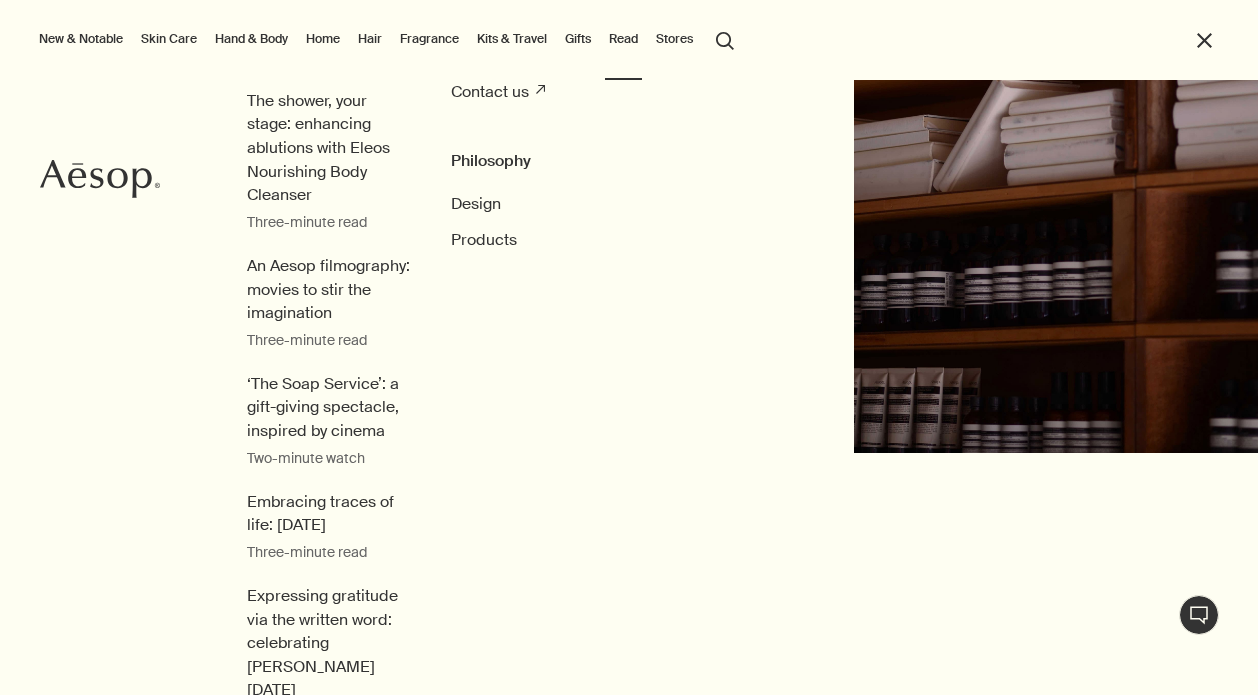 scroll, scrollTop: 241, scrollLeft: 0, axis: vertical 